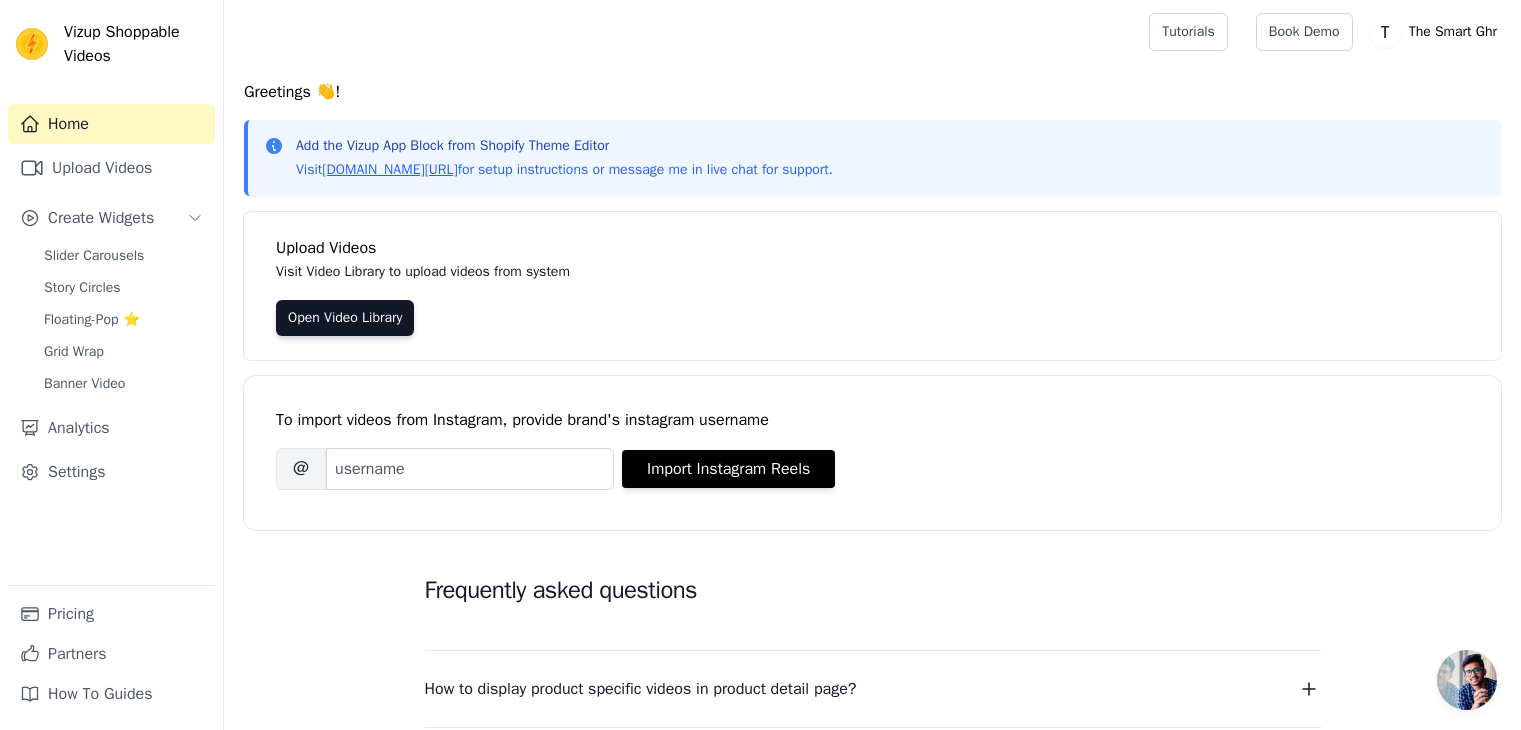 scroll, scrollTop: 0, scrollLeft: 0, axis: both 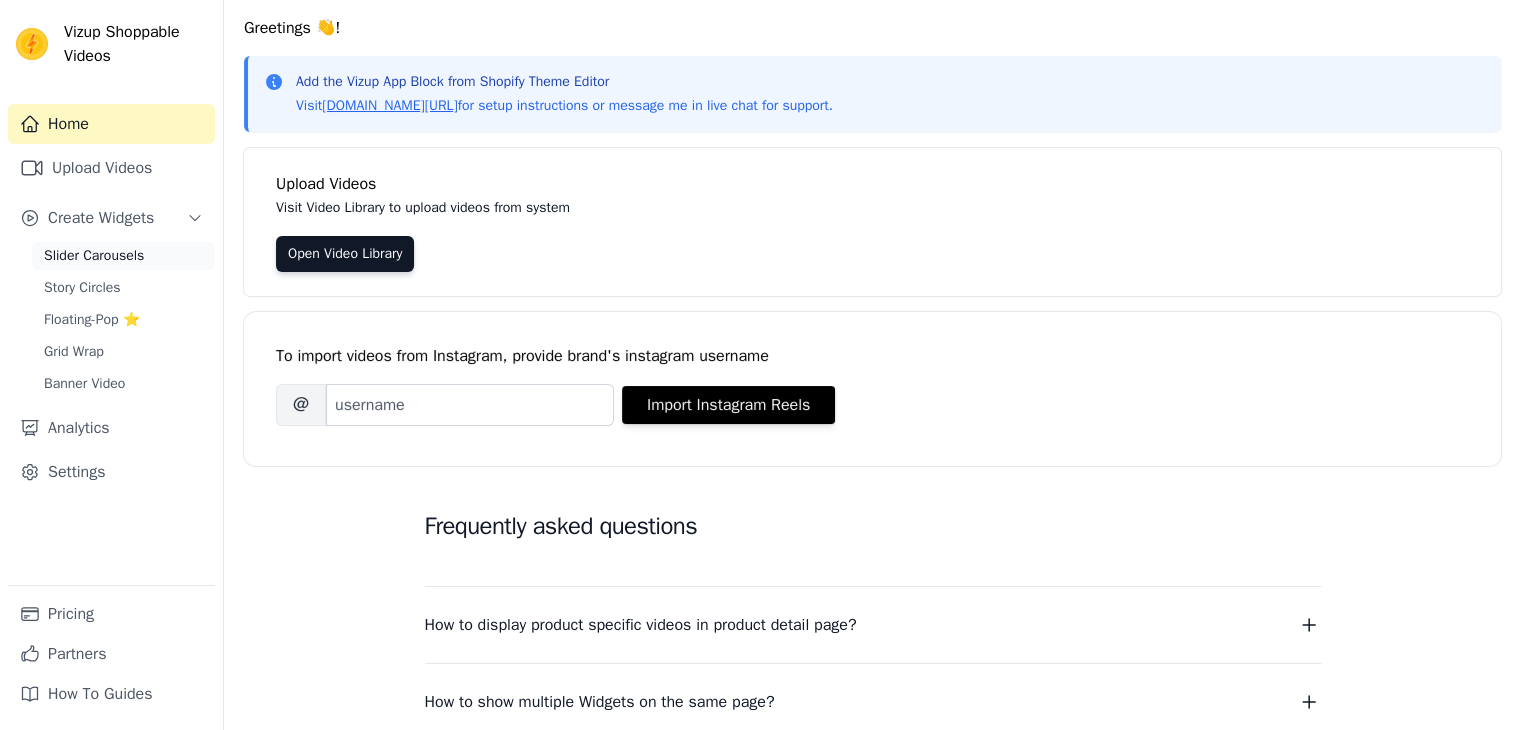 click on "Slider Carousels" at bounding box center [94, 256] 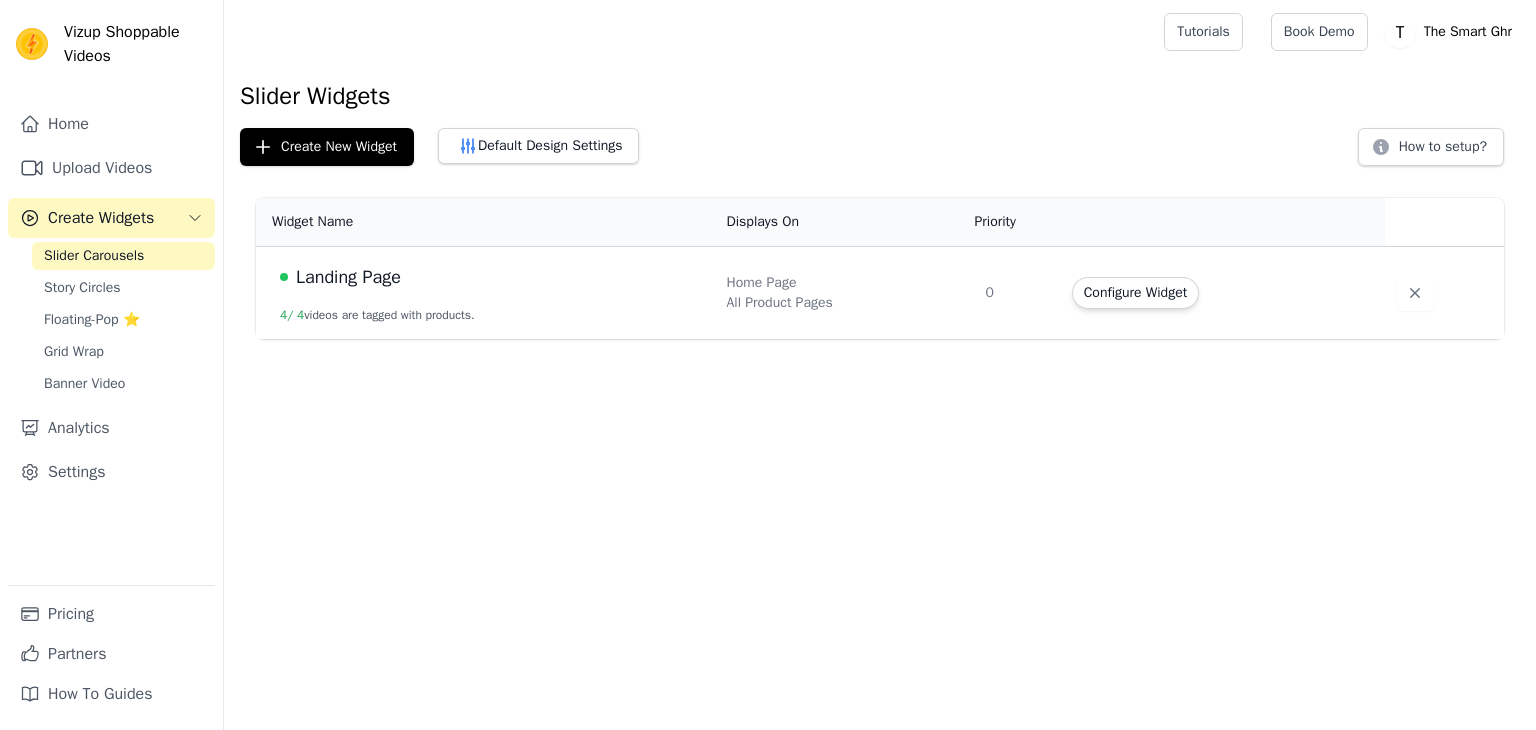 scroll, scrollTop: 0, scrollLeft: 0, axis: both 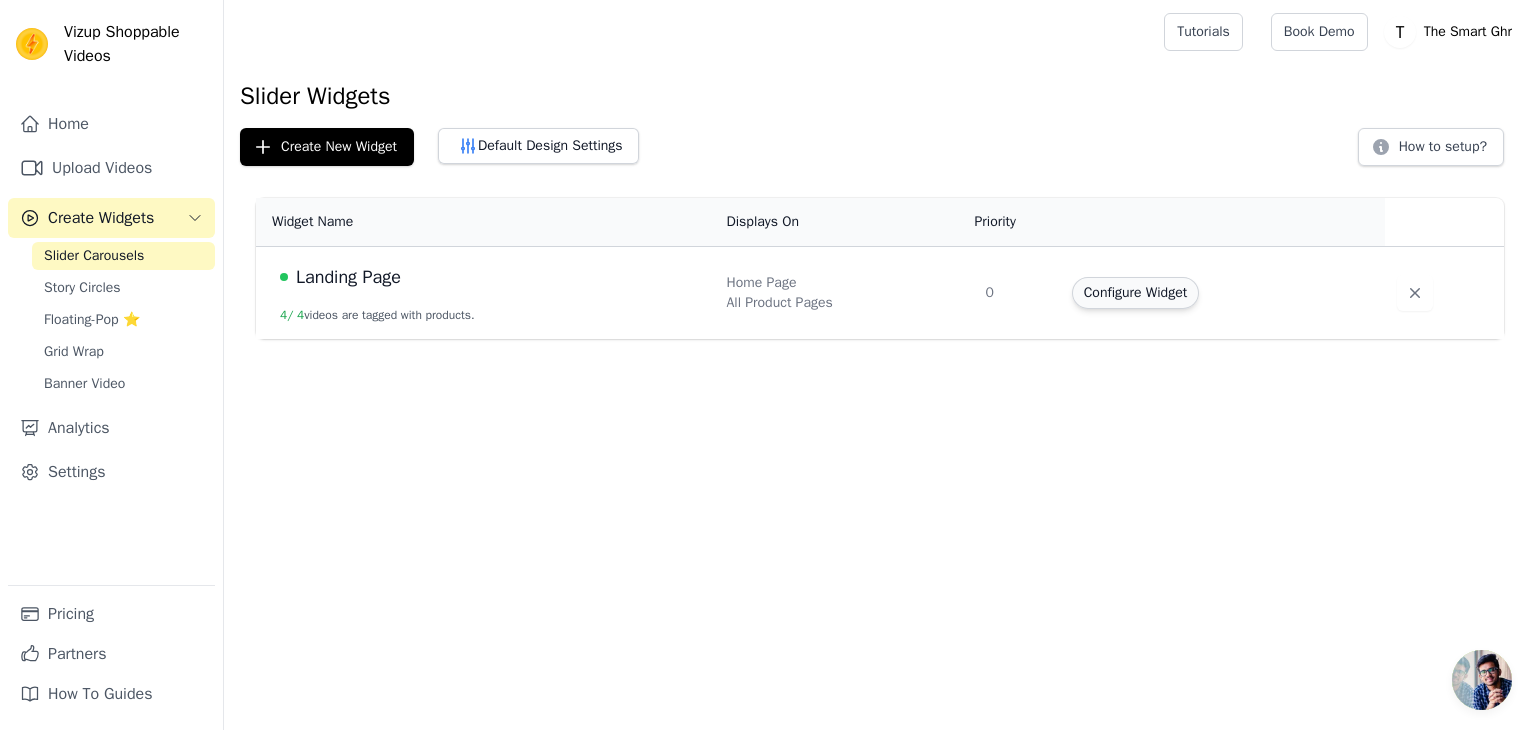 click on "Configure Widget" at bounding box center [1135, 293] 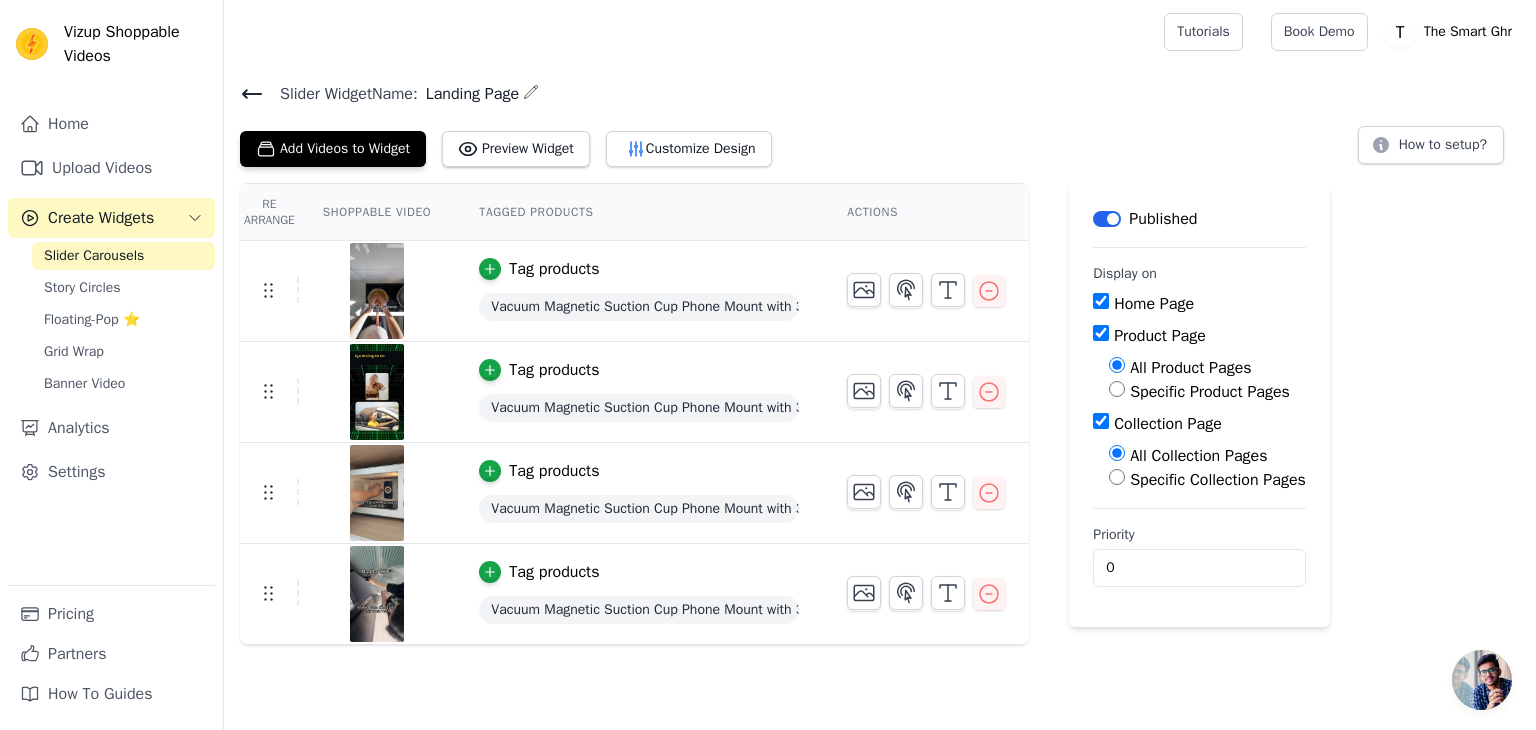 click on "Tag products" at bounding box center [554, 269] 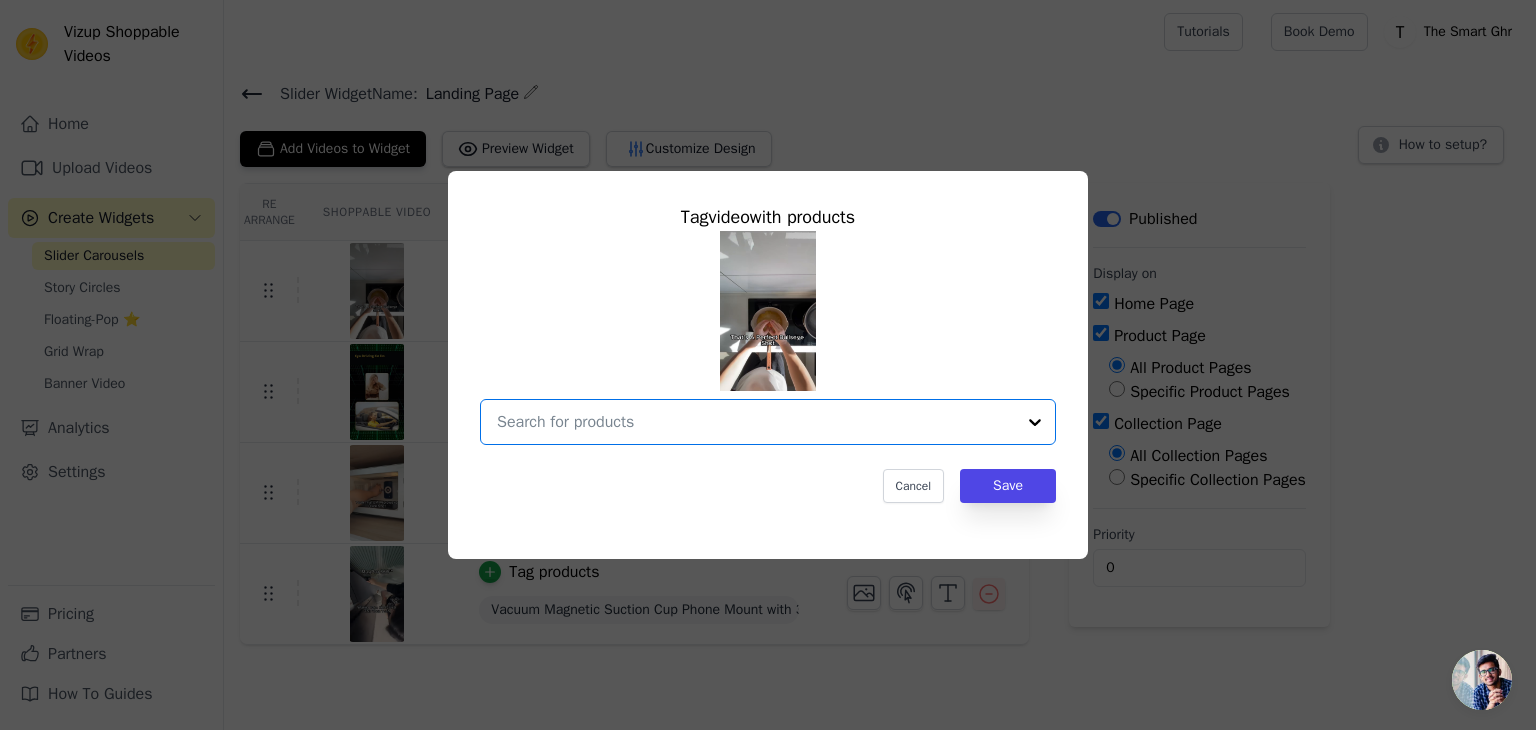 click at bounding box center [756, 422] 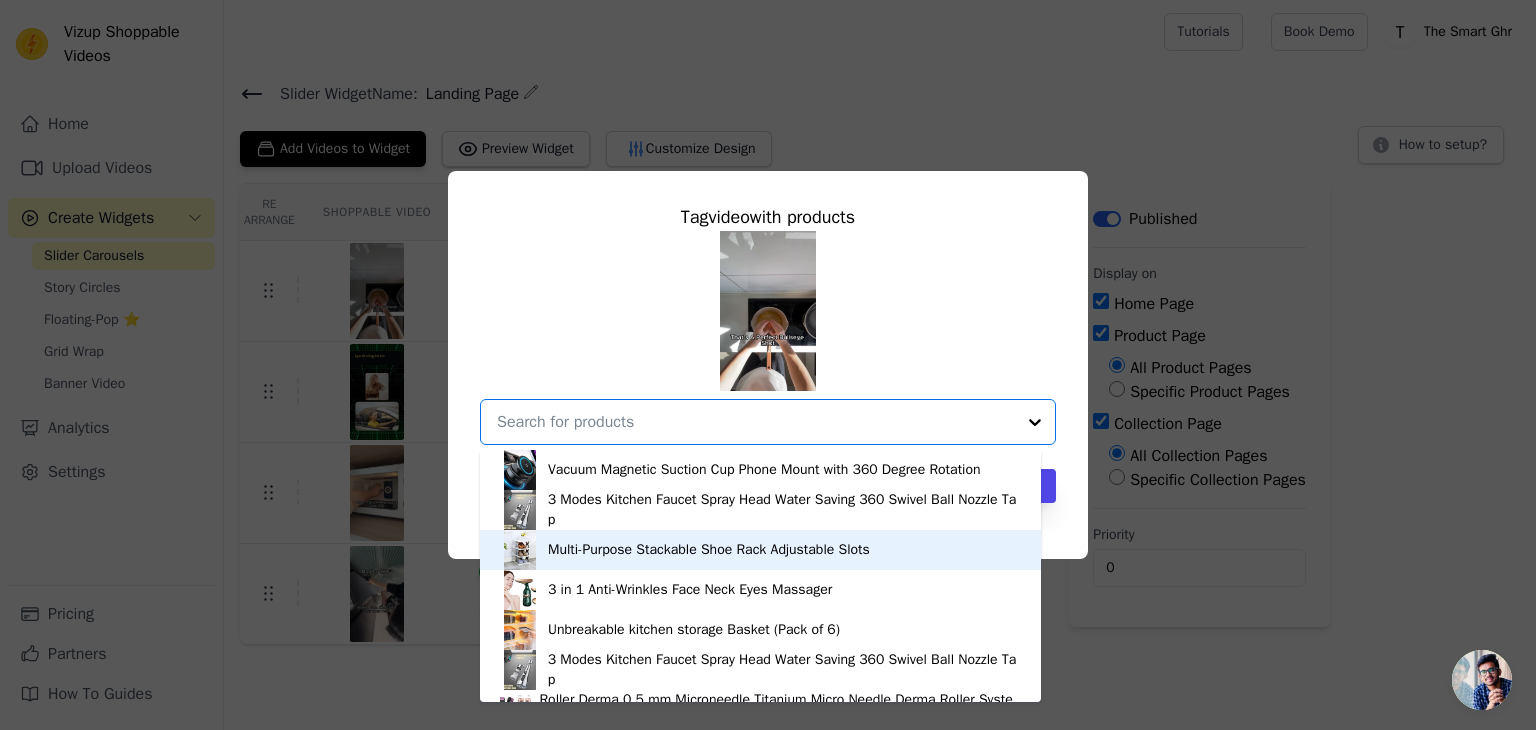 click on "Multi-Purpose Stackable Shoe Rack Adjustable Slots" at bounding box center [709, 550] 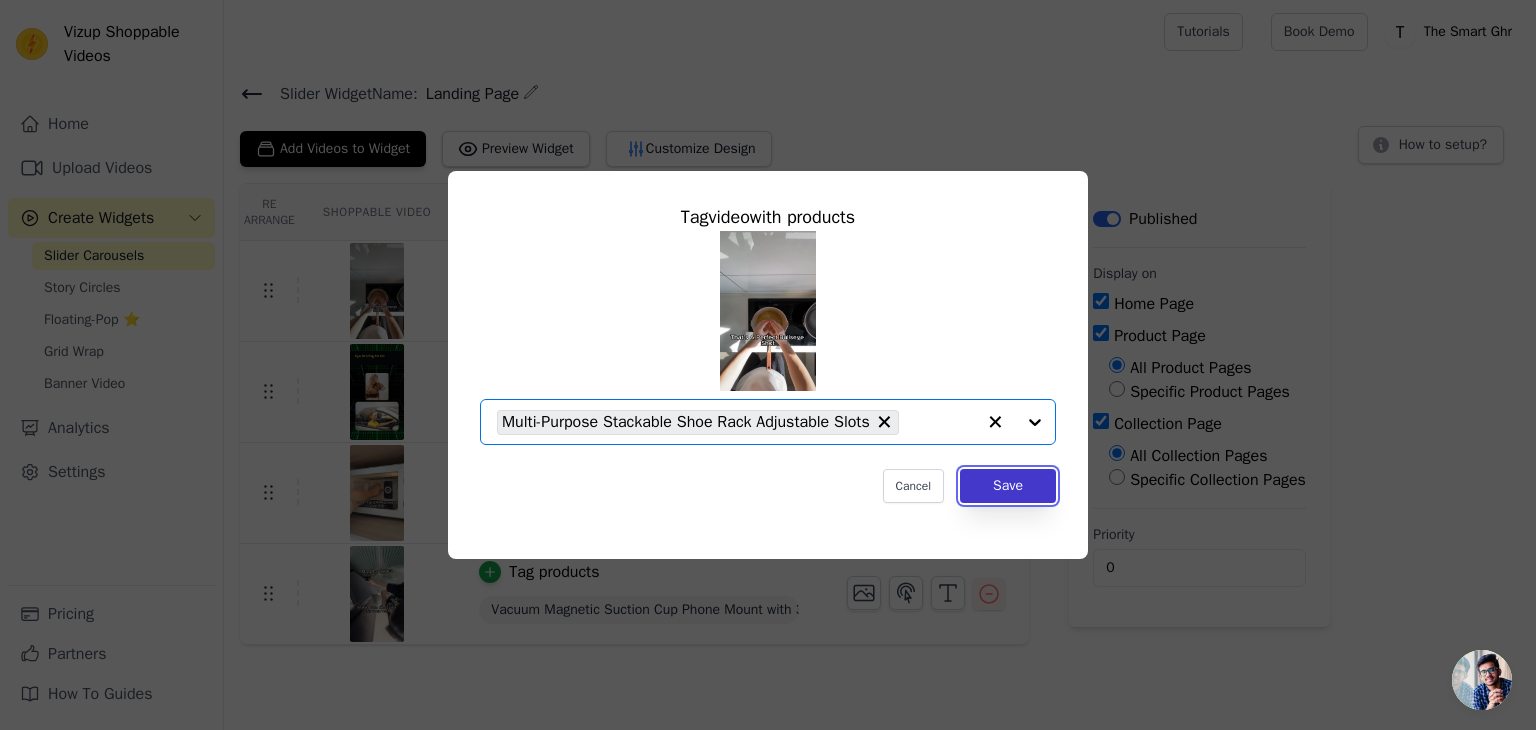 click on "Save" at bounding box center (1008, 486) 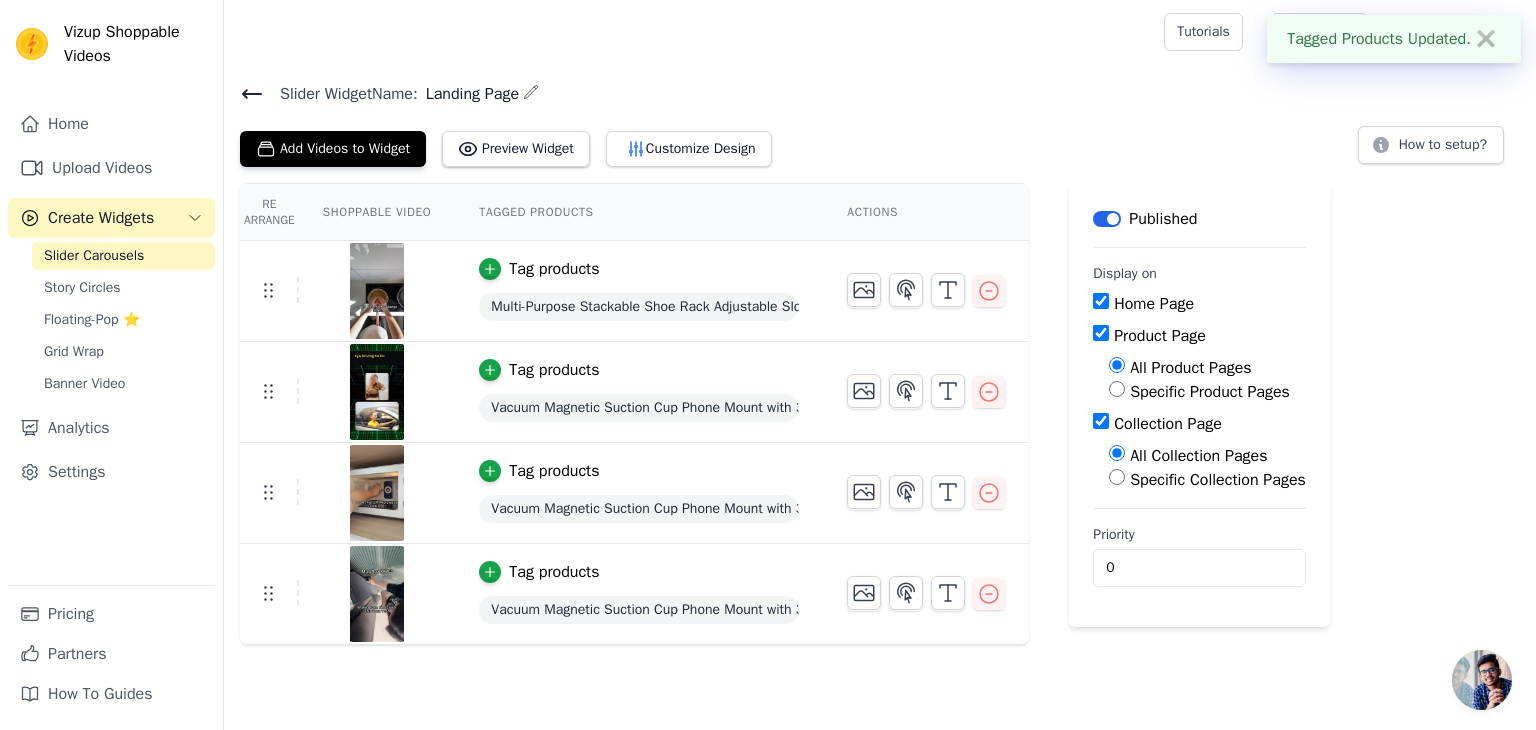 click on "Vacuum Magnetic Suction Cup Phone Mount with 360 Degree Rotation" at bounding box center [639, 408] 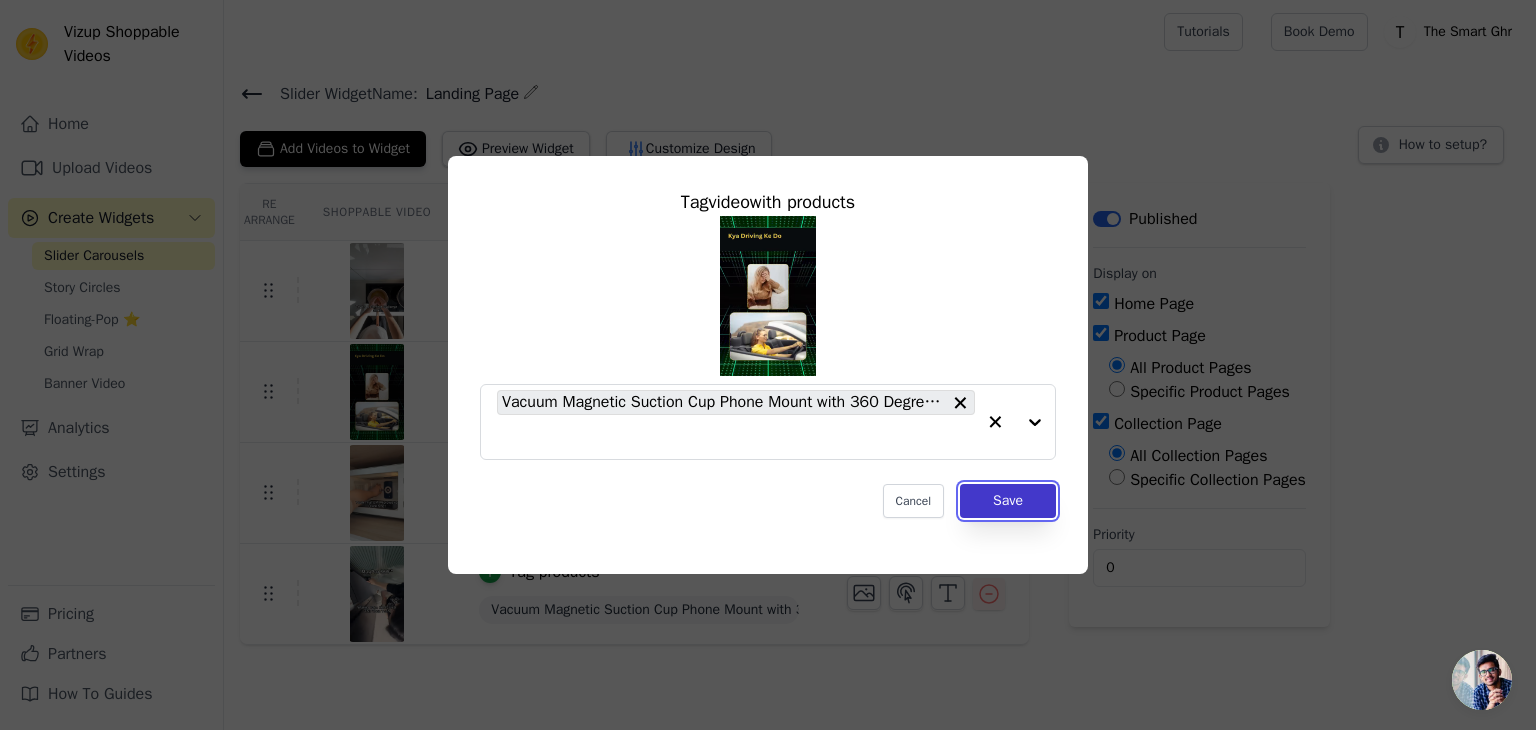 click on "Save" at bounding box center [1008, 501] 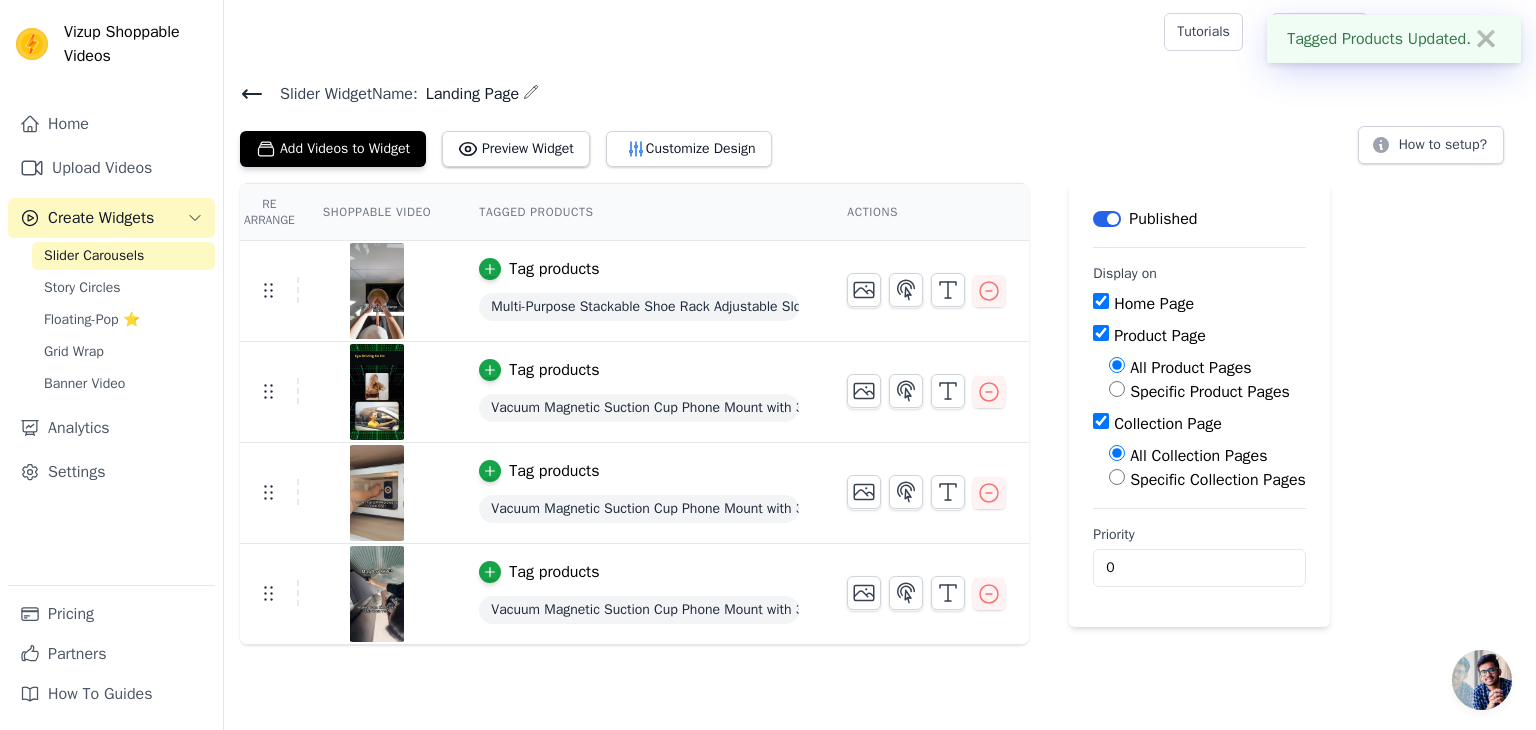 click on "Tag products" at bounding box center [554, 471] 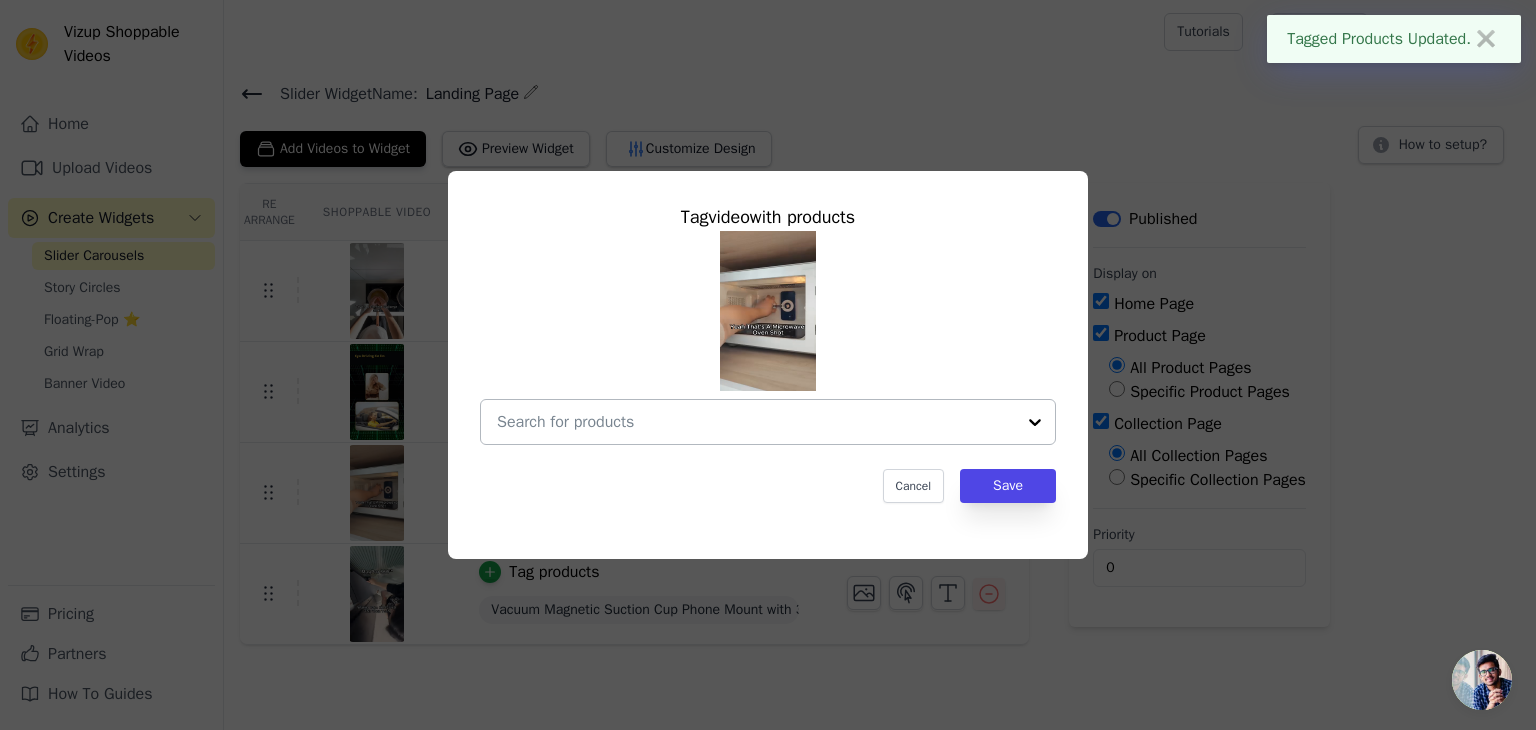 click at bounding box center [756, 422] 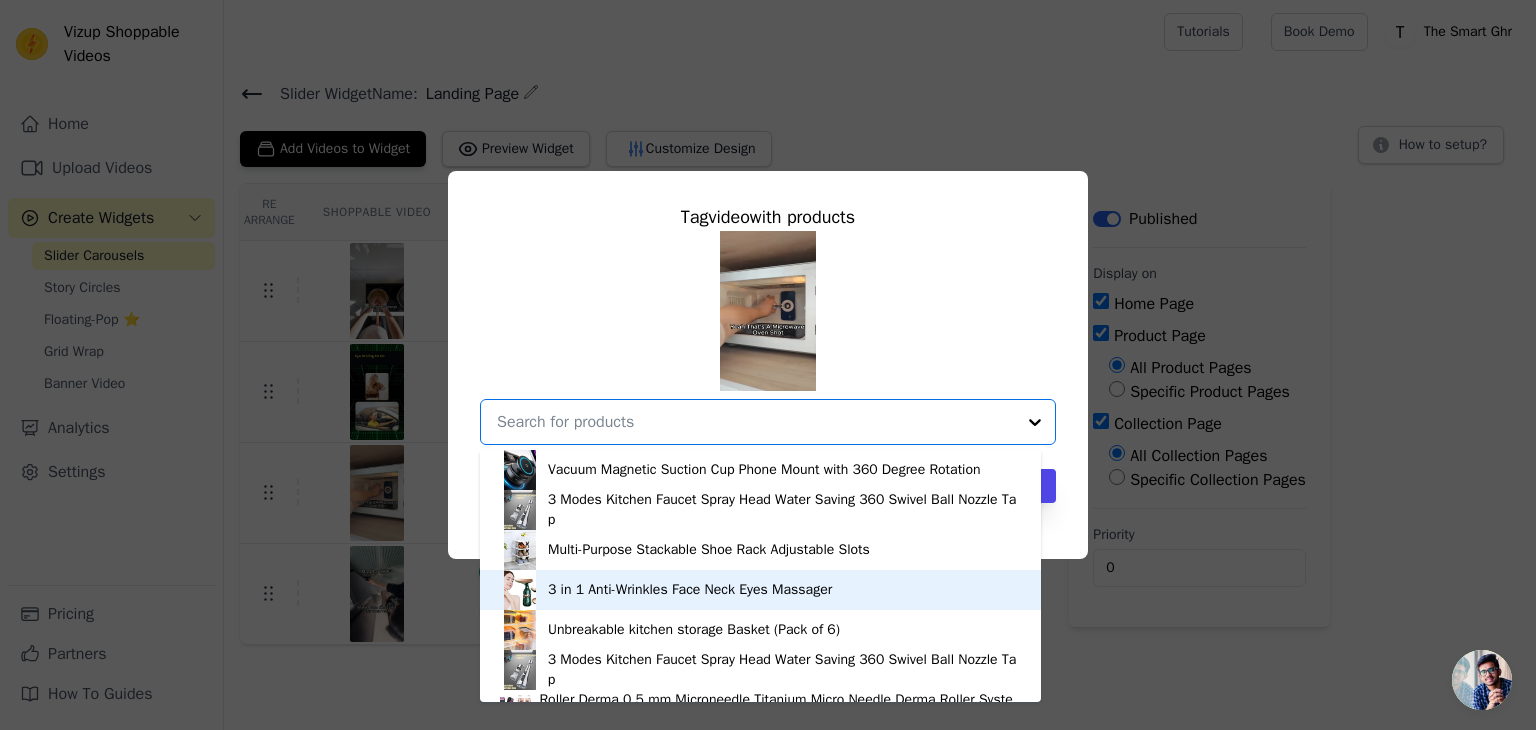 click on "3 in 1 Anti-Wrinkles Face Neck Eyes Massager" at bounding box center [760, 590] 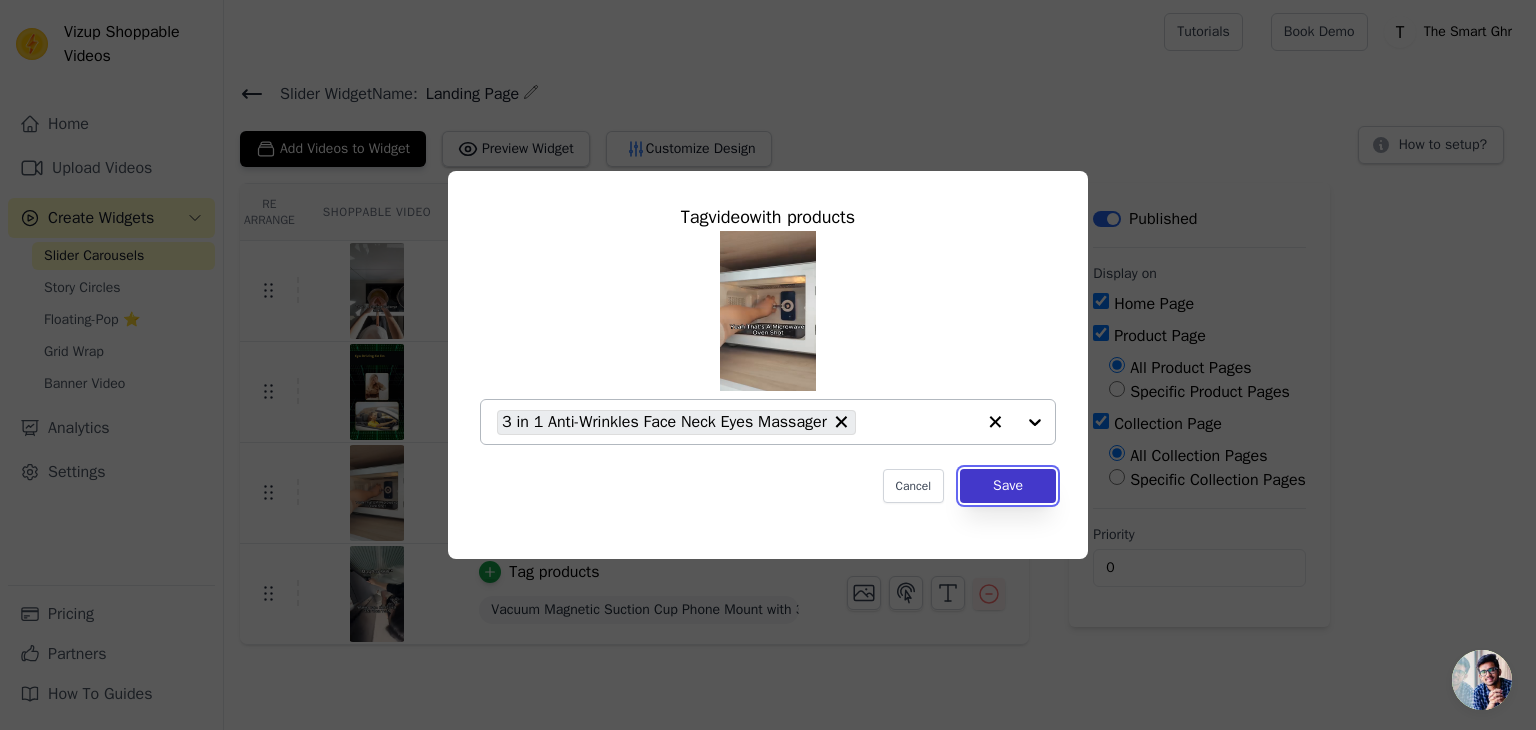 click on "Save" at bounding box center (1008, 486) 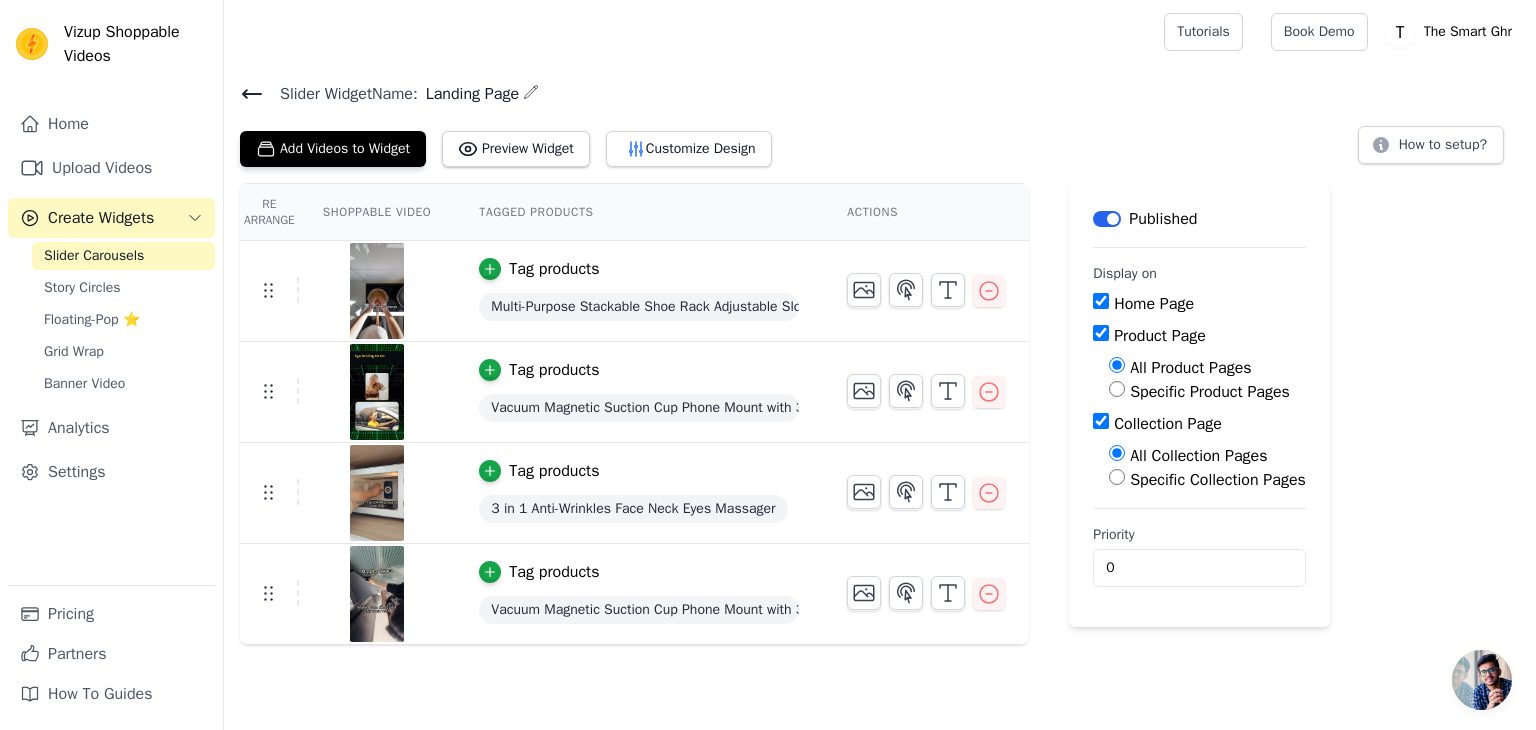click on "Vacuum Magnetic Suction Cup Phone Mount with 360 Degree Rotation" at bounding box center (639, 610) 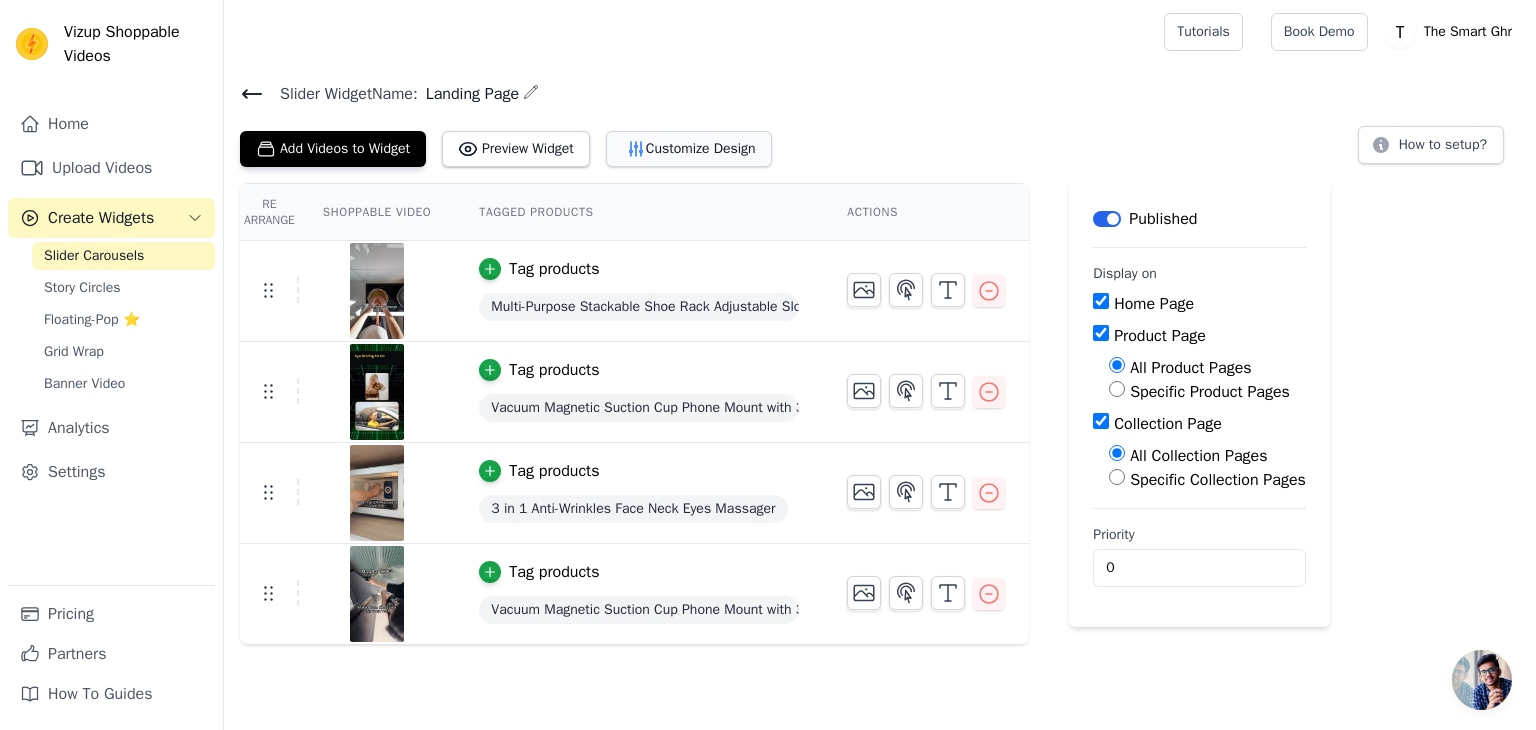 click on "Customize Design" at bounding box center (689, 149) 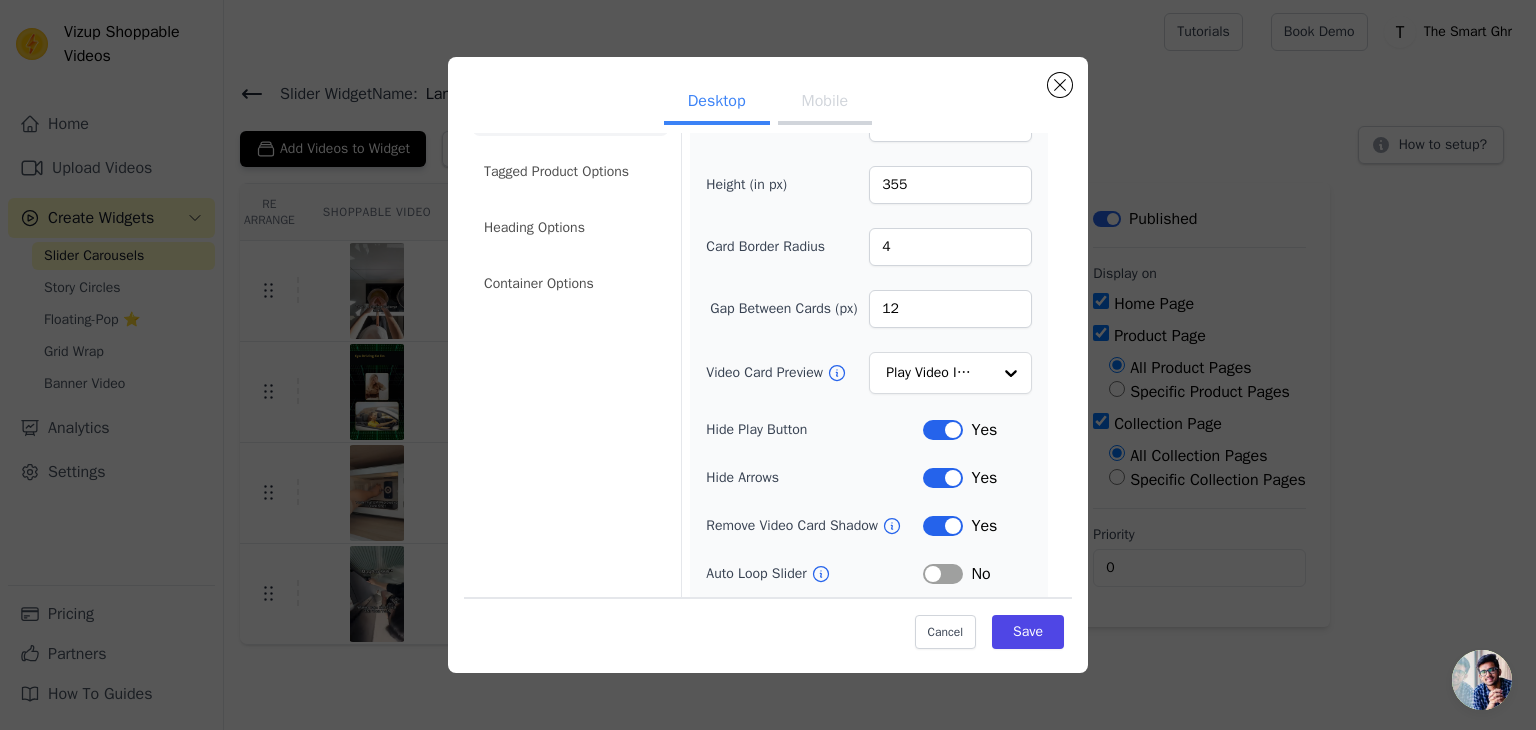 scroll, scrollTop: 0, scrollLeft: 0, axis: both 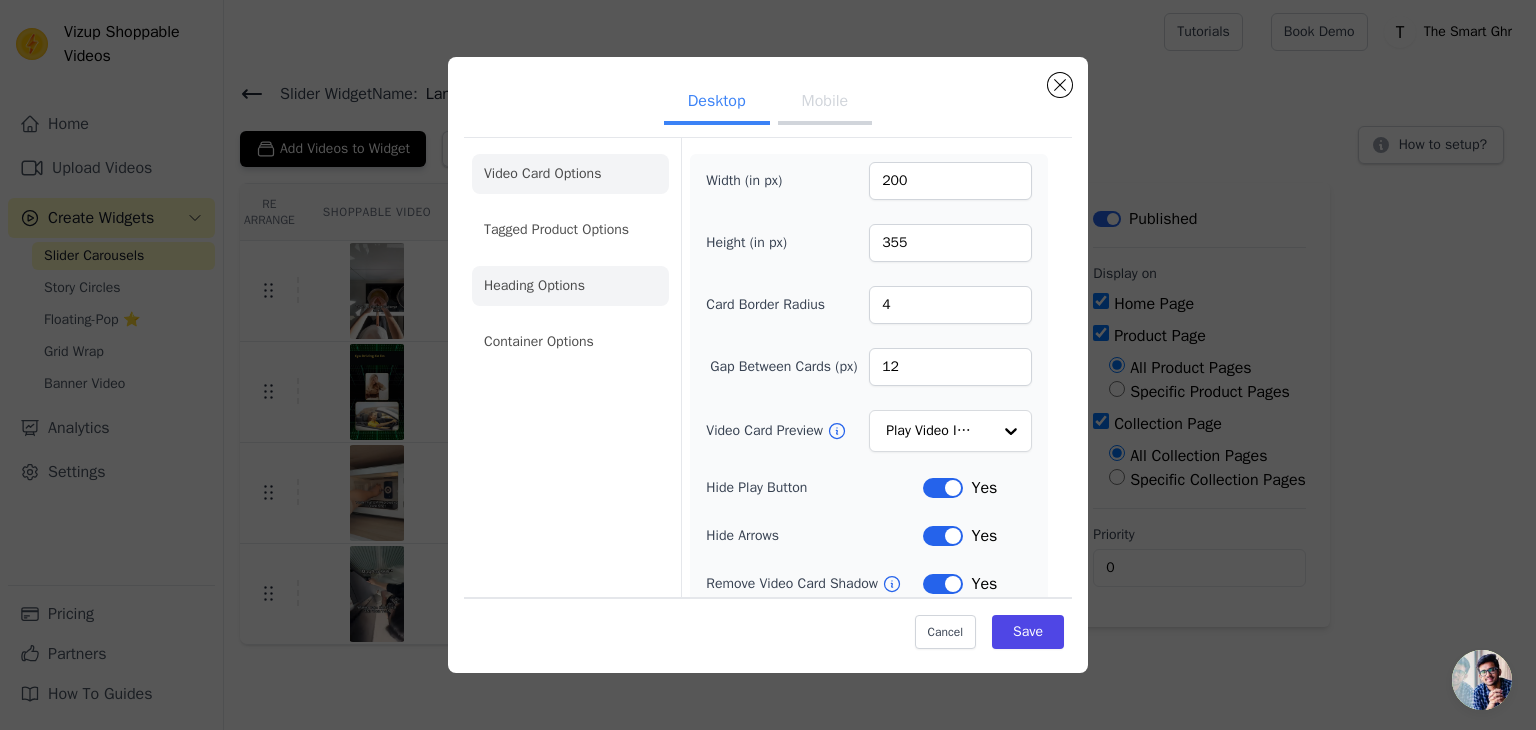 click on "Heading Options" 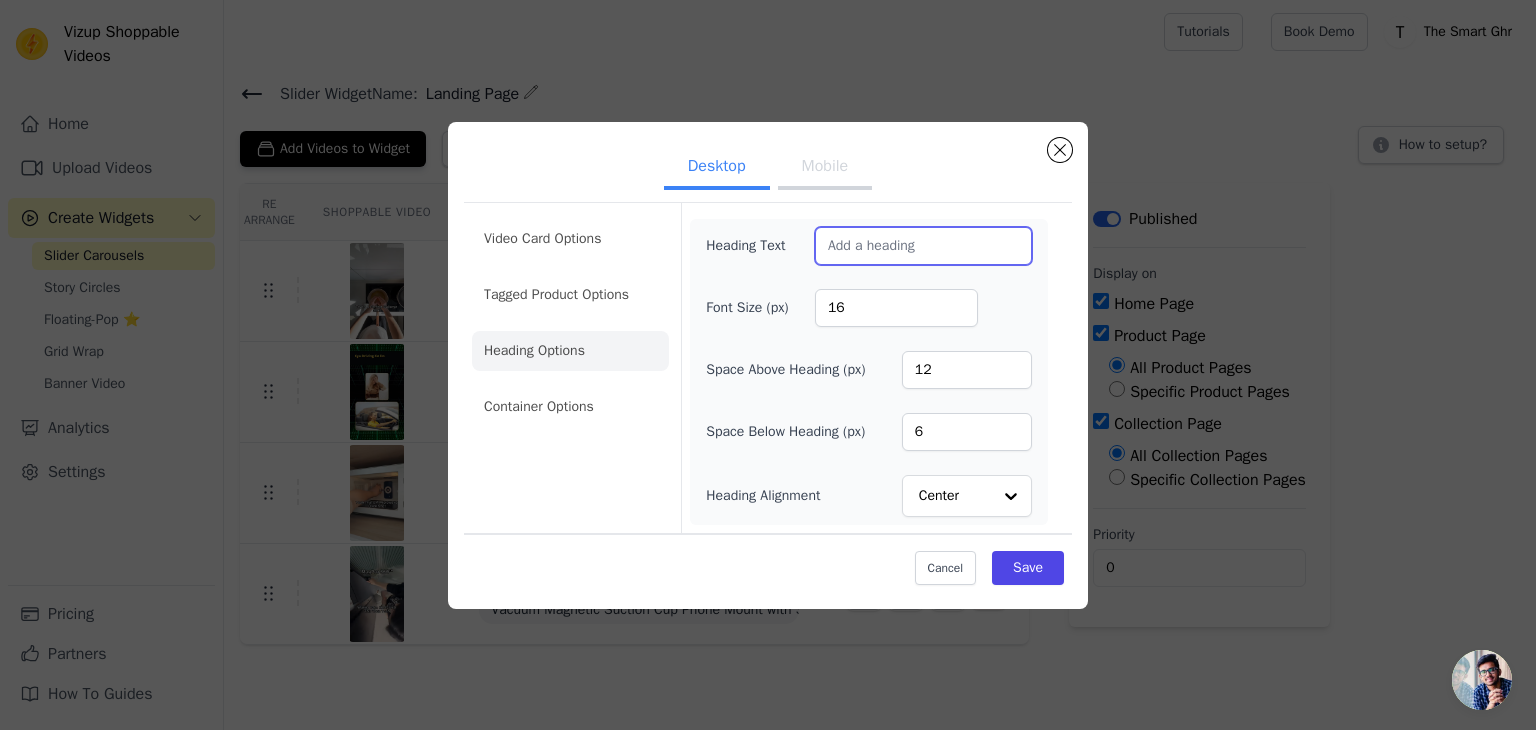 click on "Heading Text" at bounding box center [923, 246] 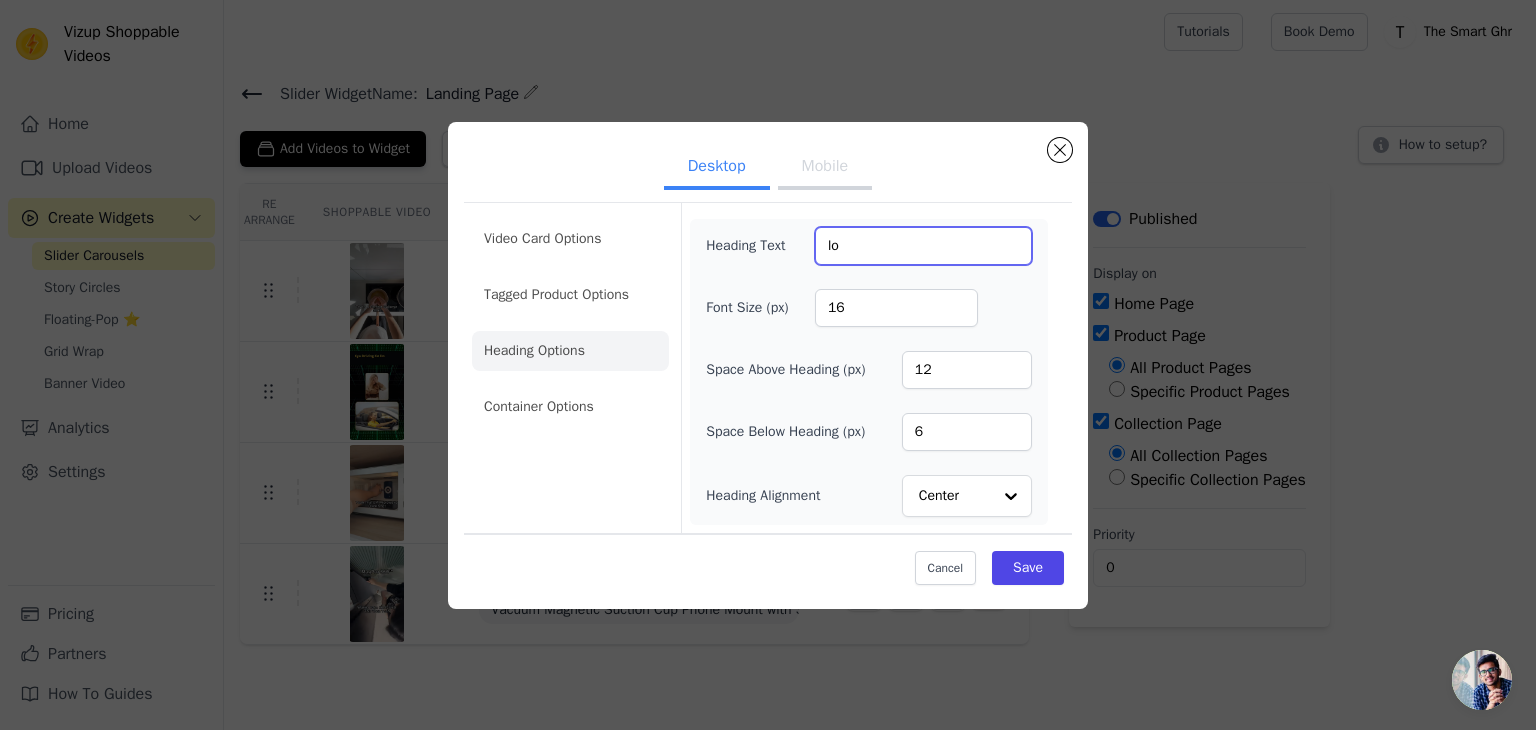 type on "l" 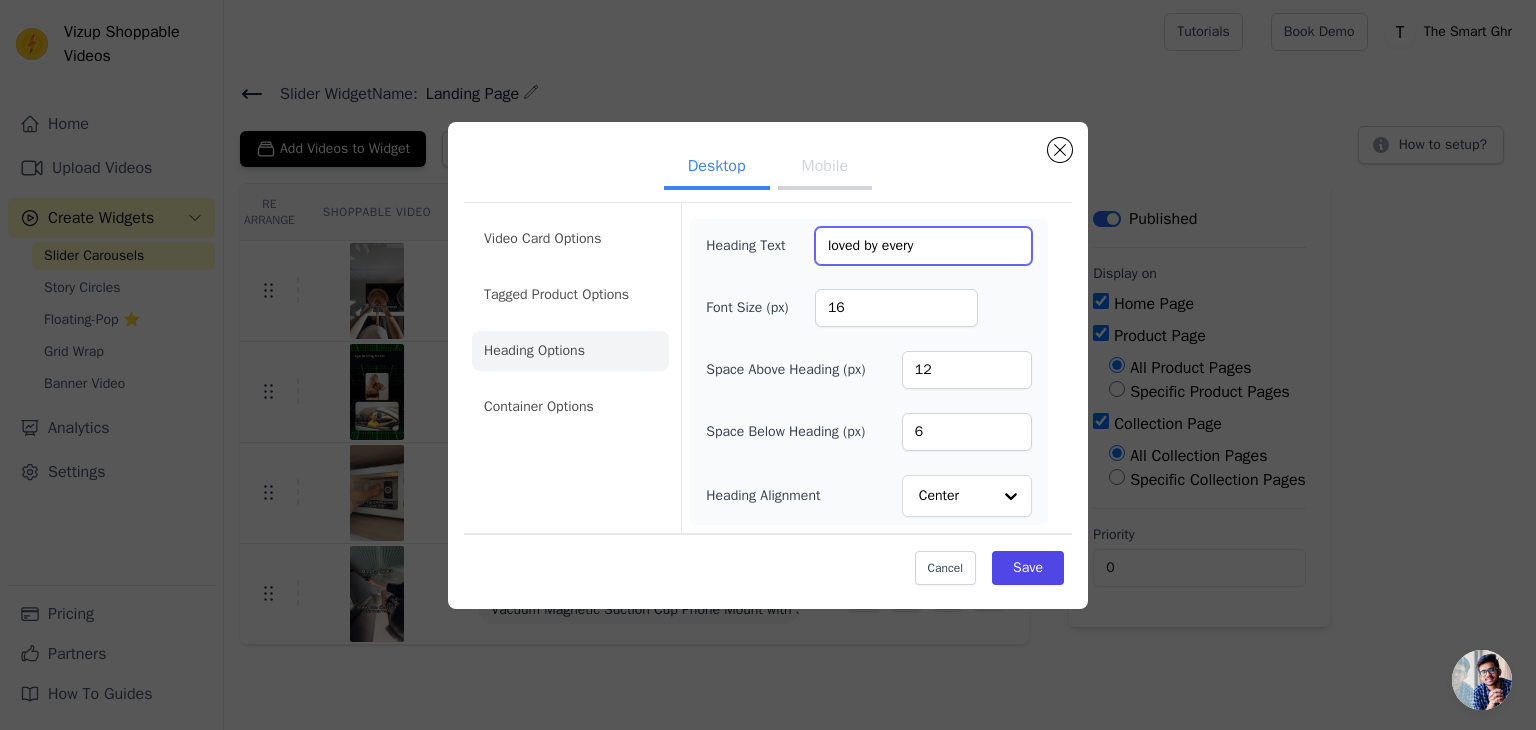 click on "loved by every" at bounding box center (923, 246) 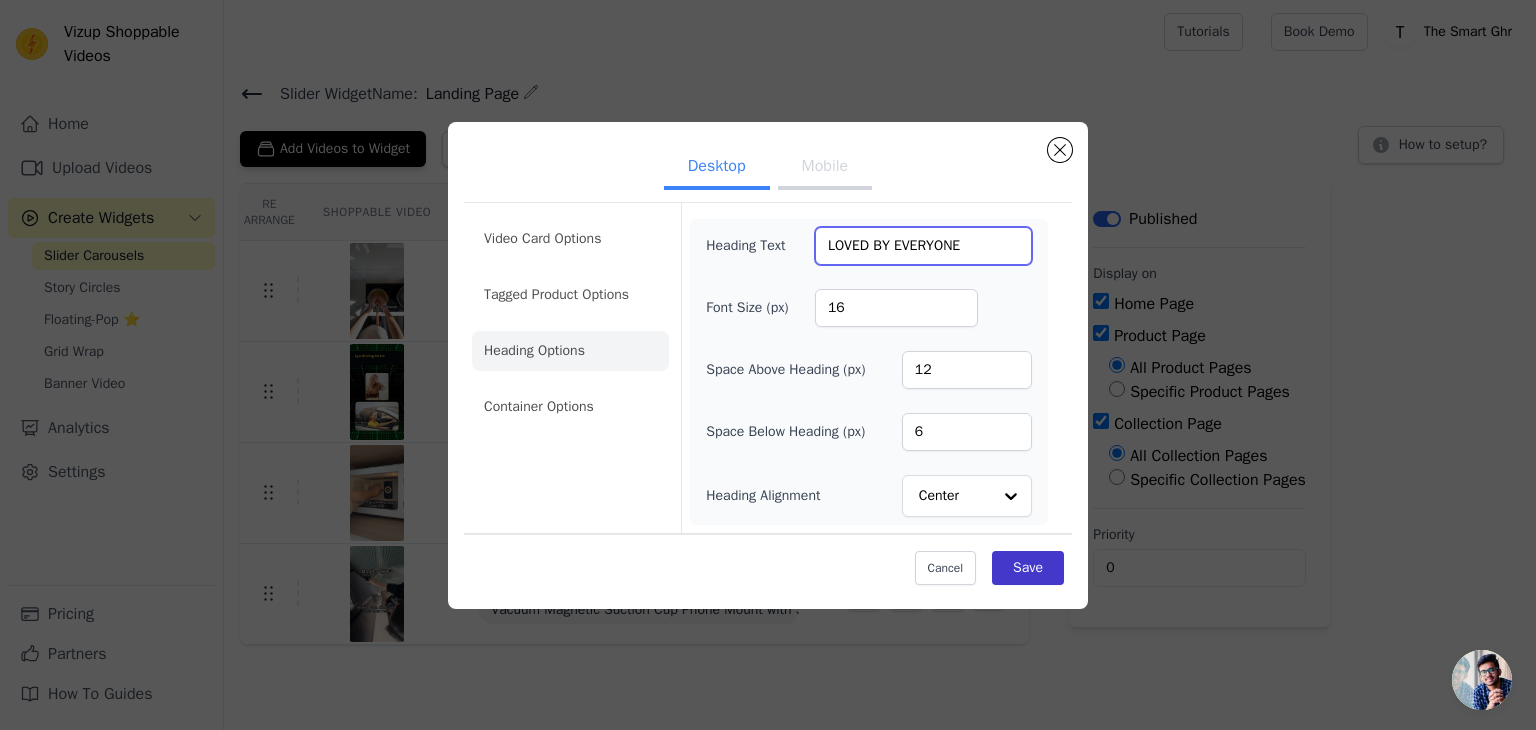 type on "LOVED BY EVERYONE" 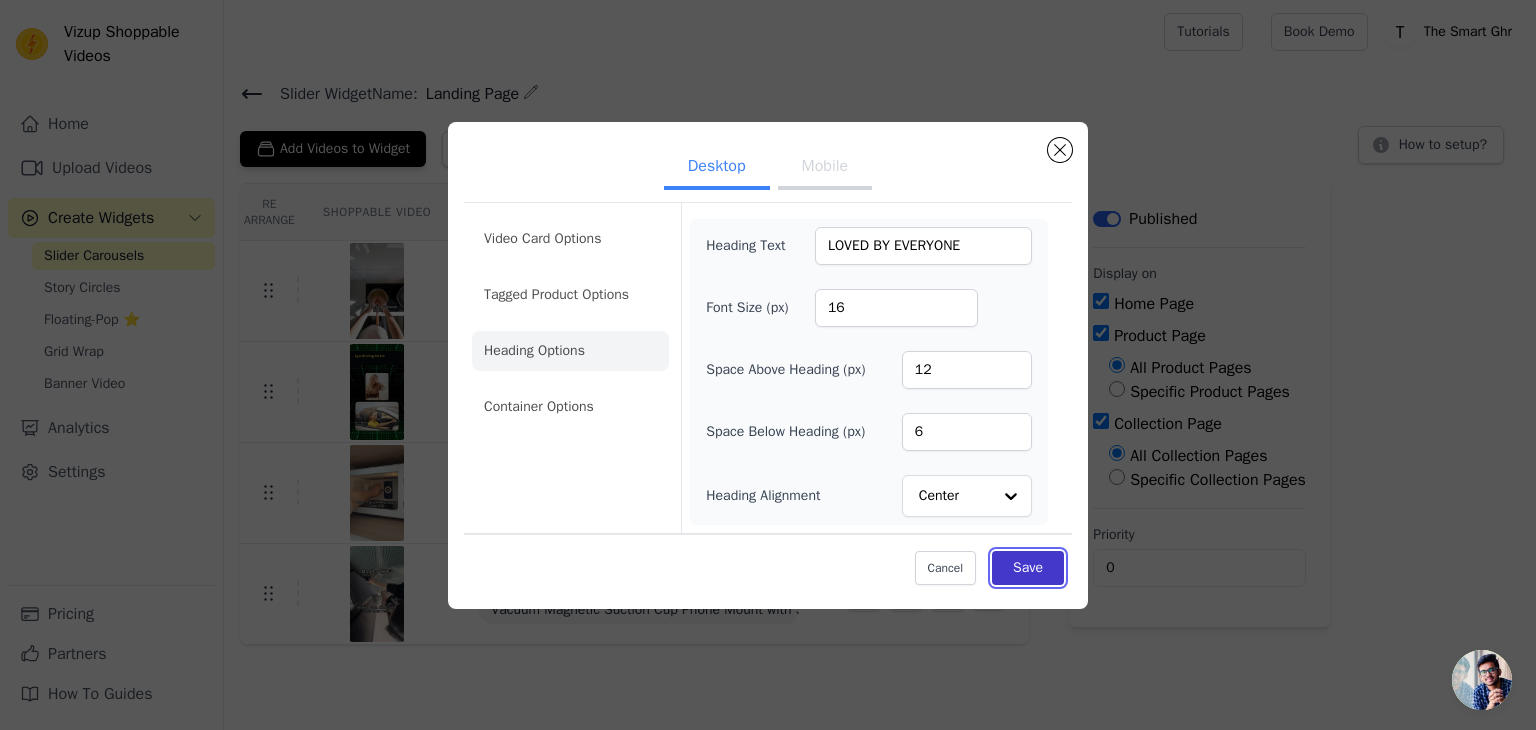 click on "Save" at bounding box center [1028, 568] 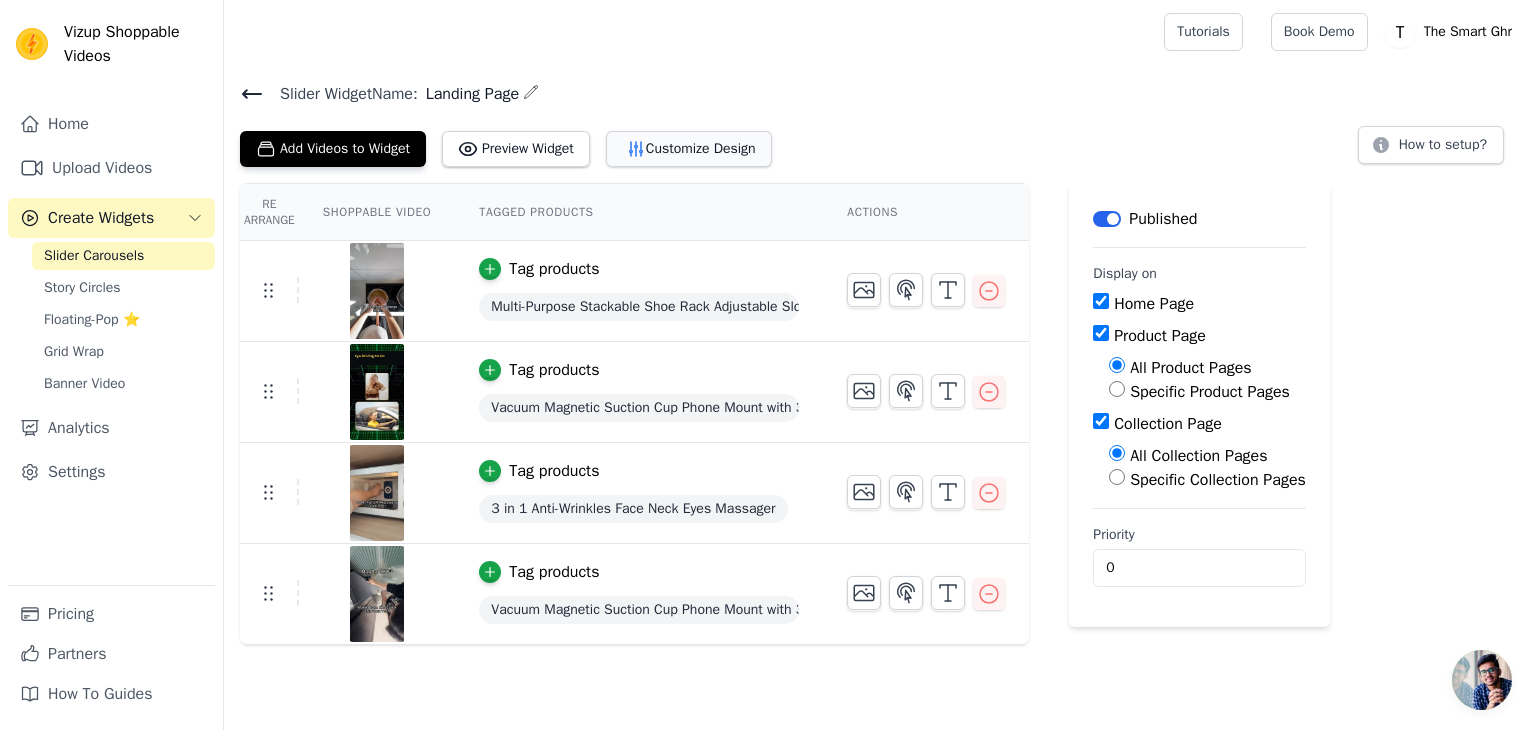 click on "Customize Design" at bounding box center [689, 149] 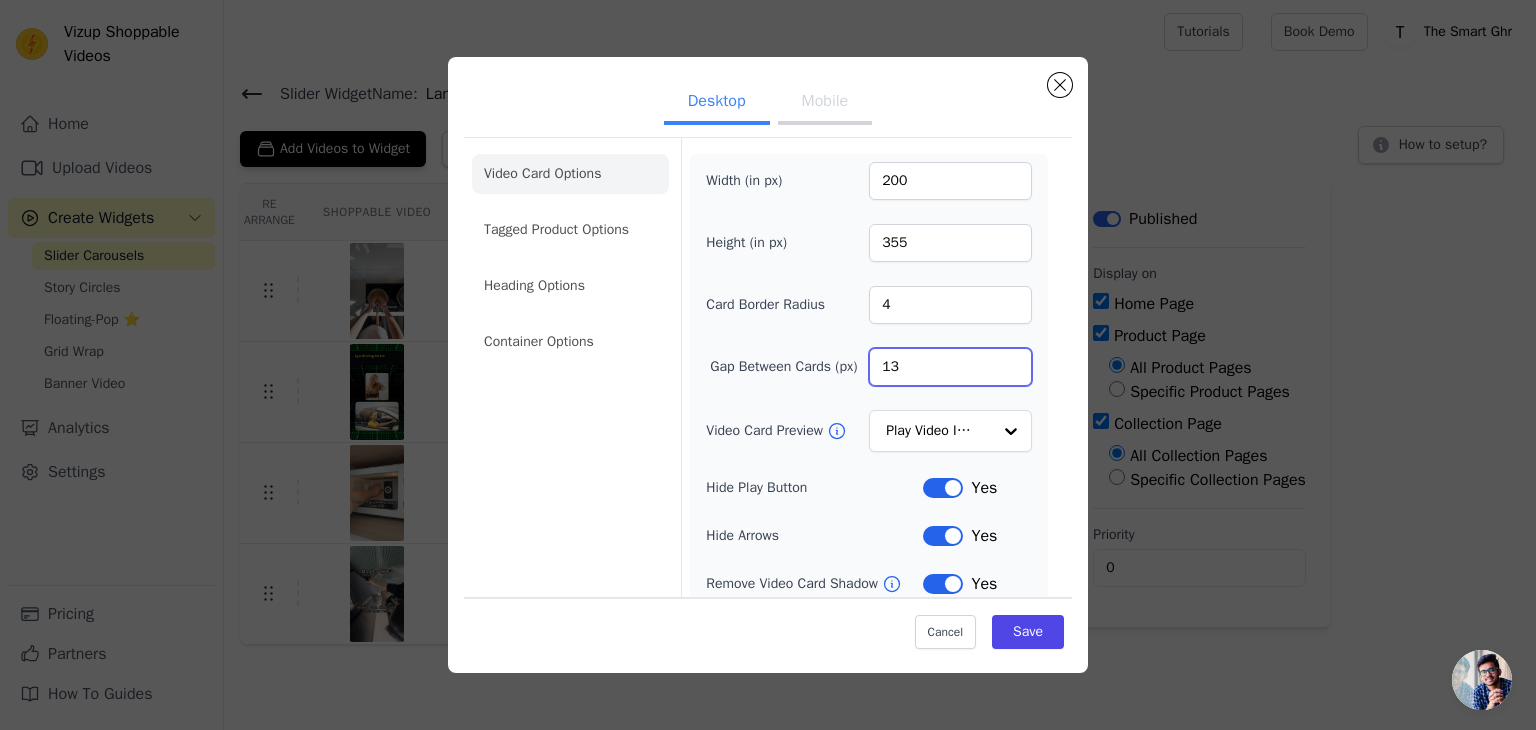 click on "13" at bounding box center [950, 367] 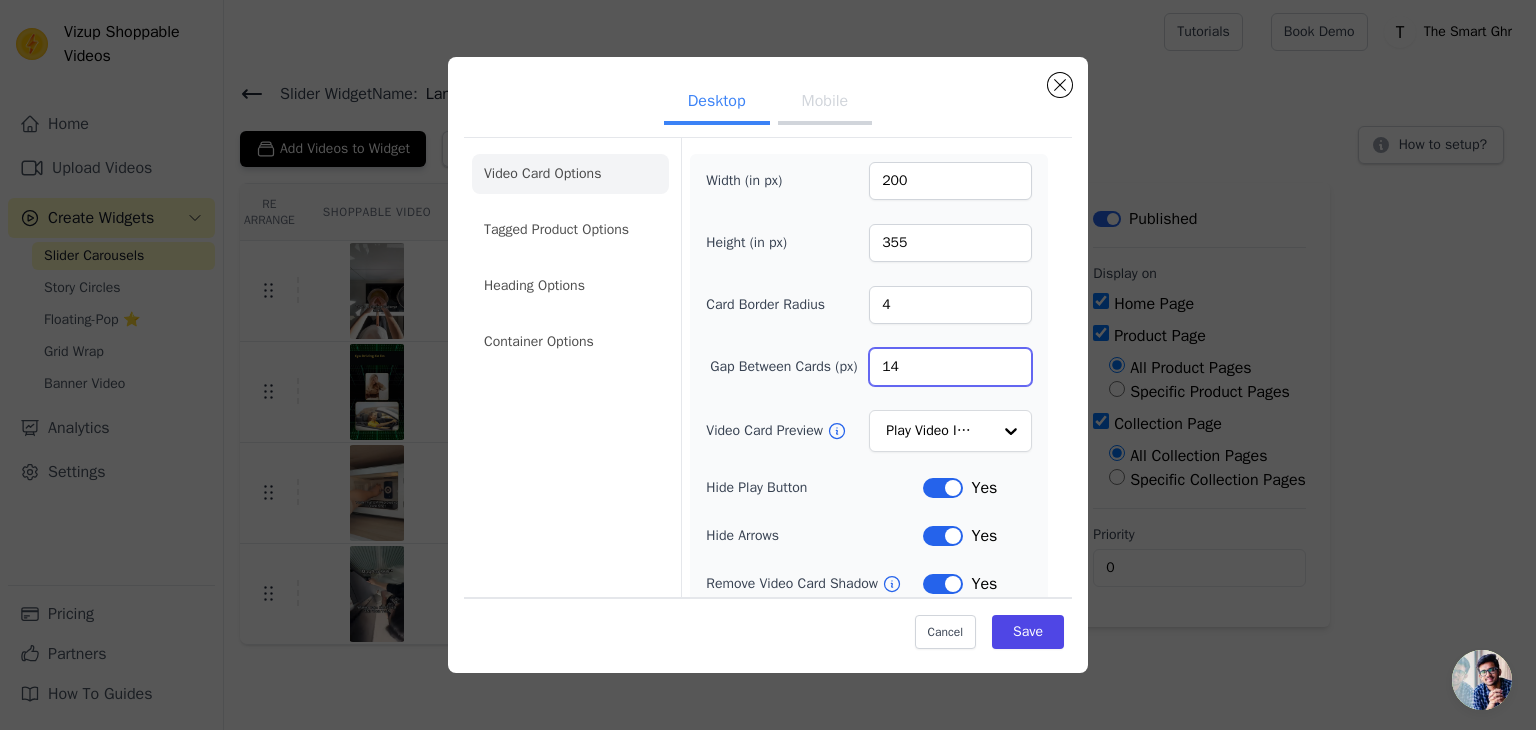 click on "14" at bounding box center (950, 367) 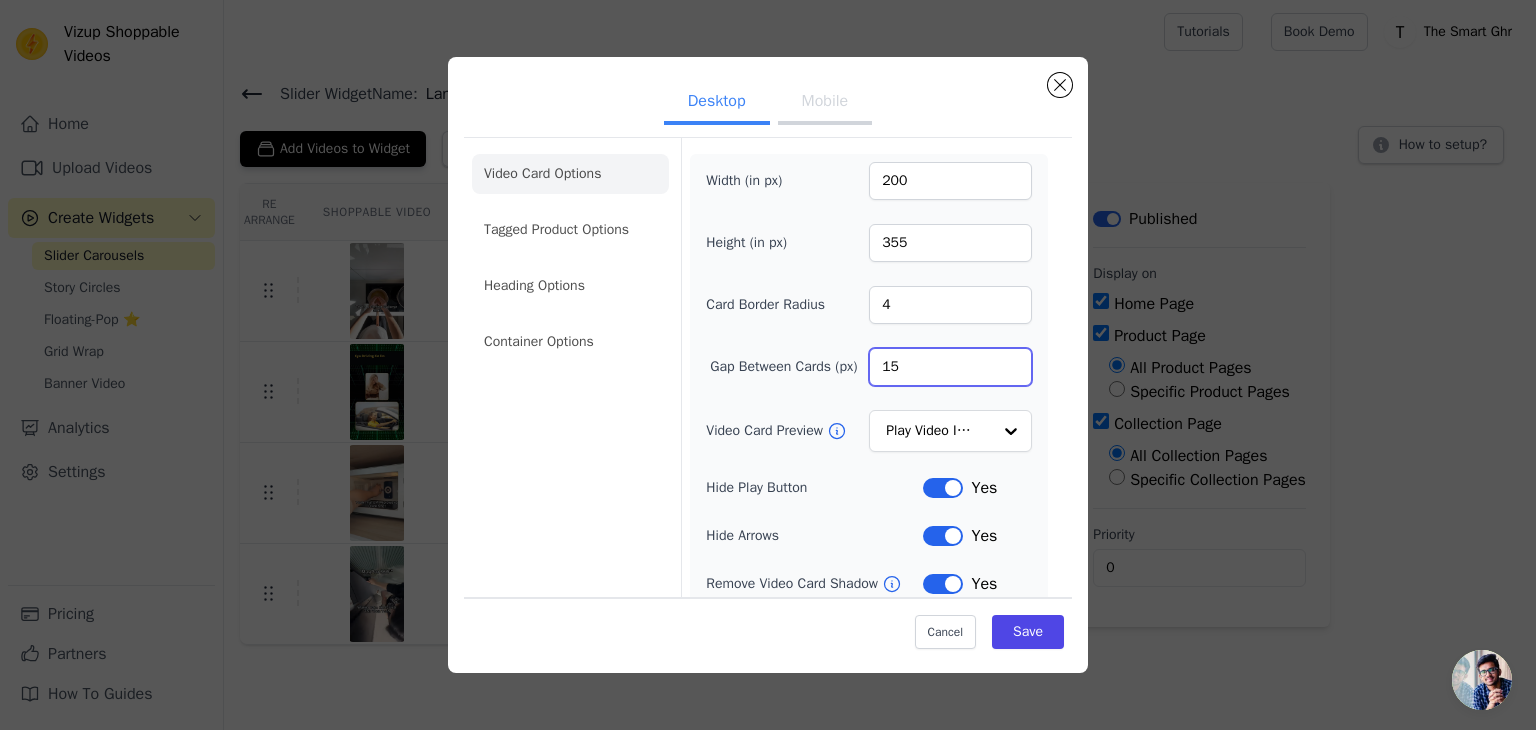click on "15" at bounding box center [950, 367] 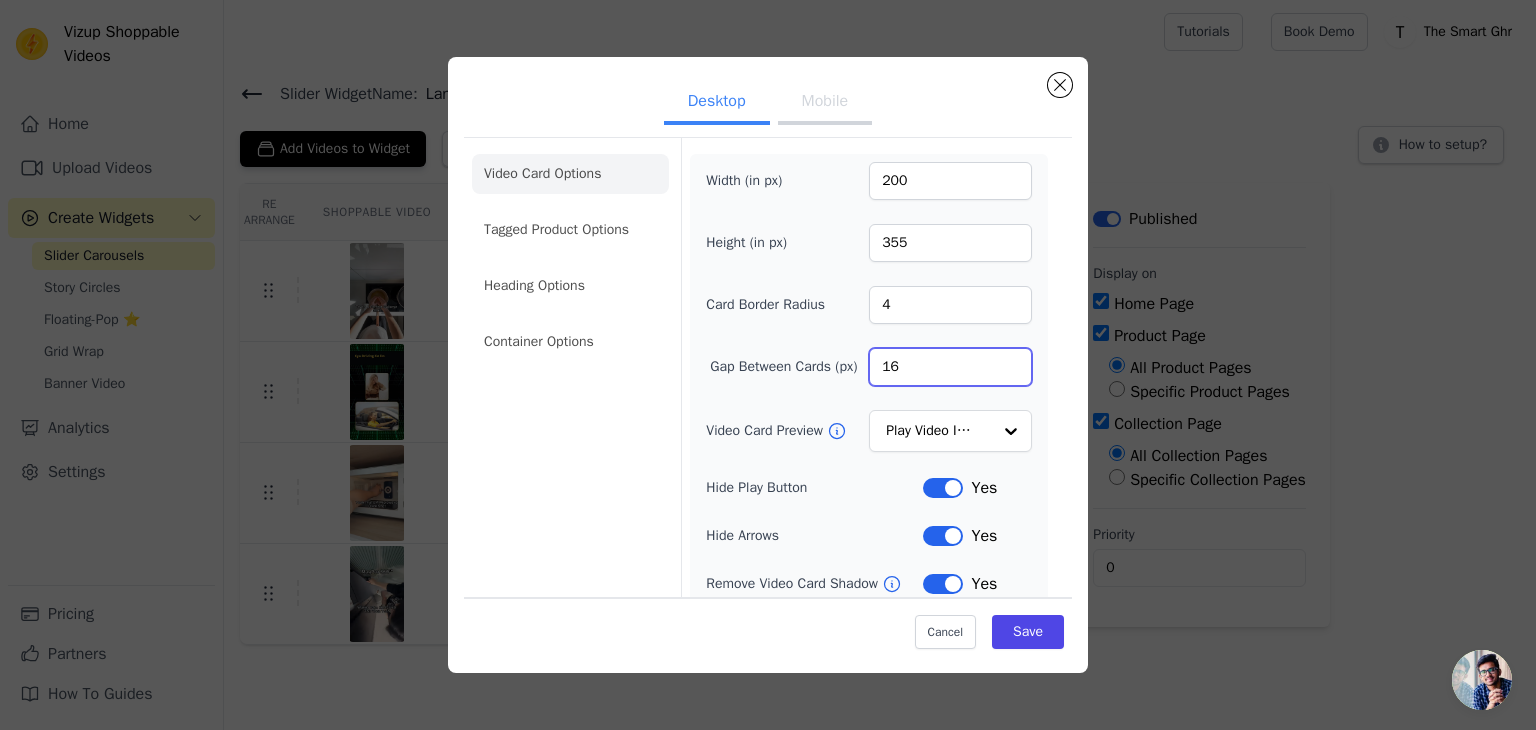 click on "16" at bounding box center [950, 367] 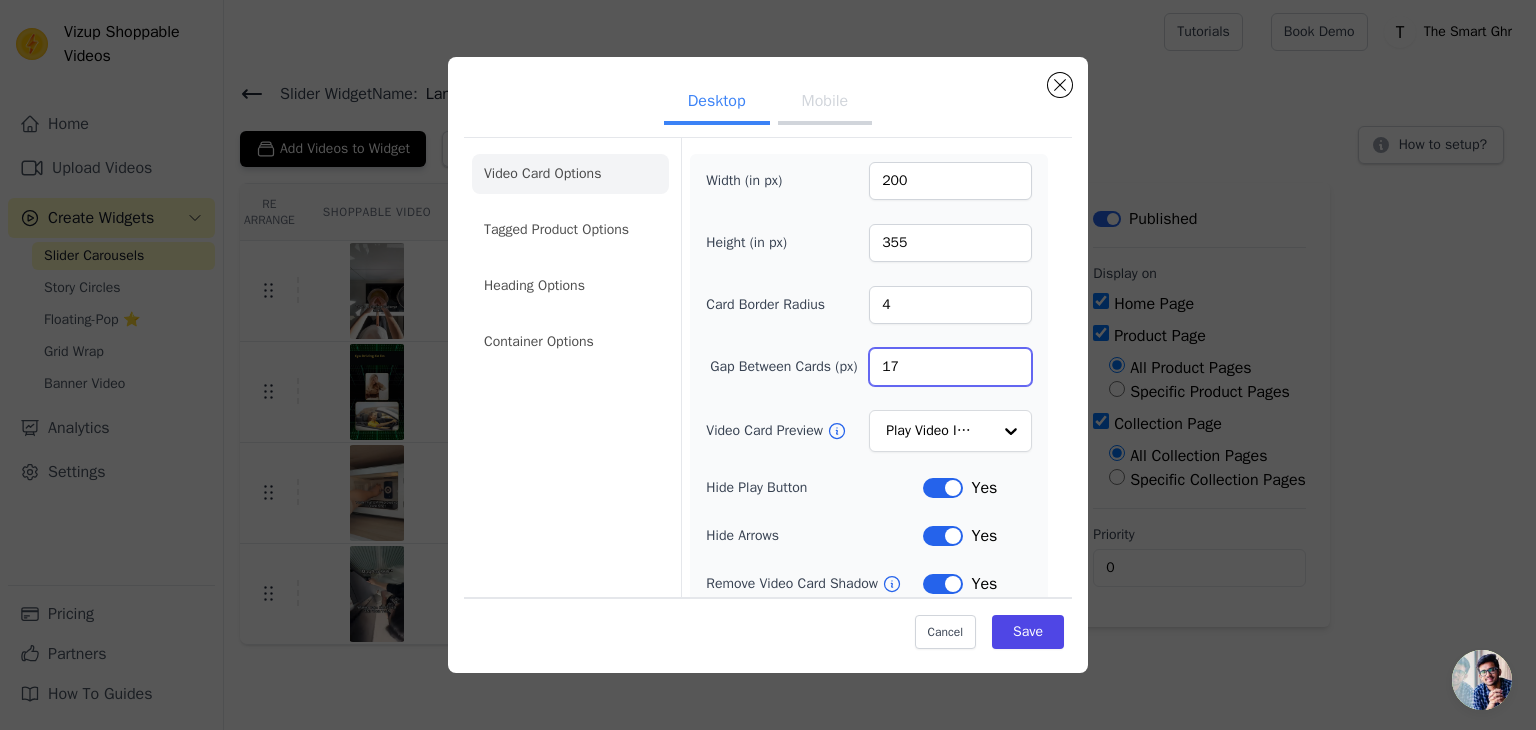 click on "17" at bounding box center (950, 367) 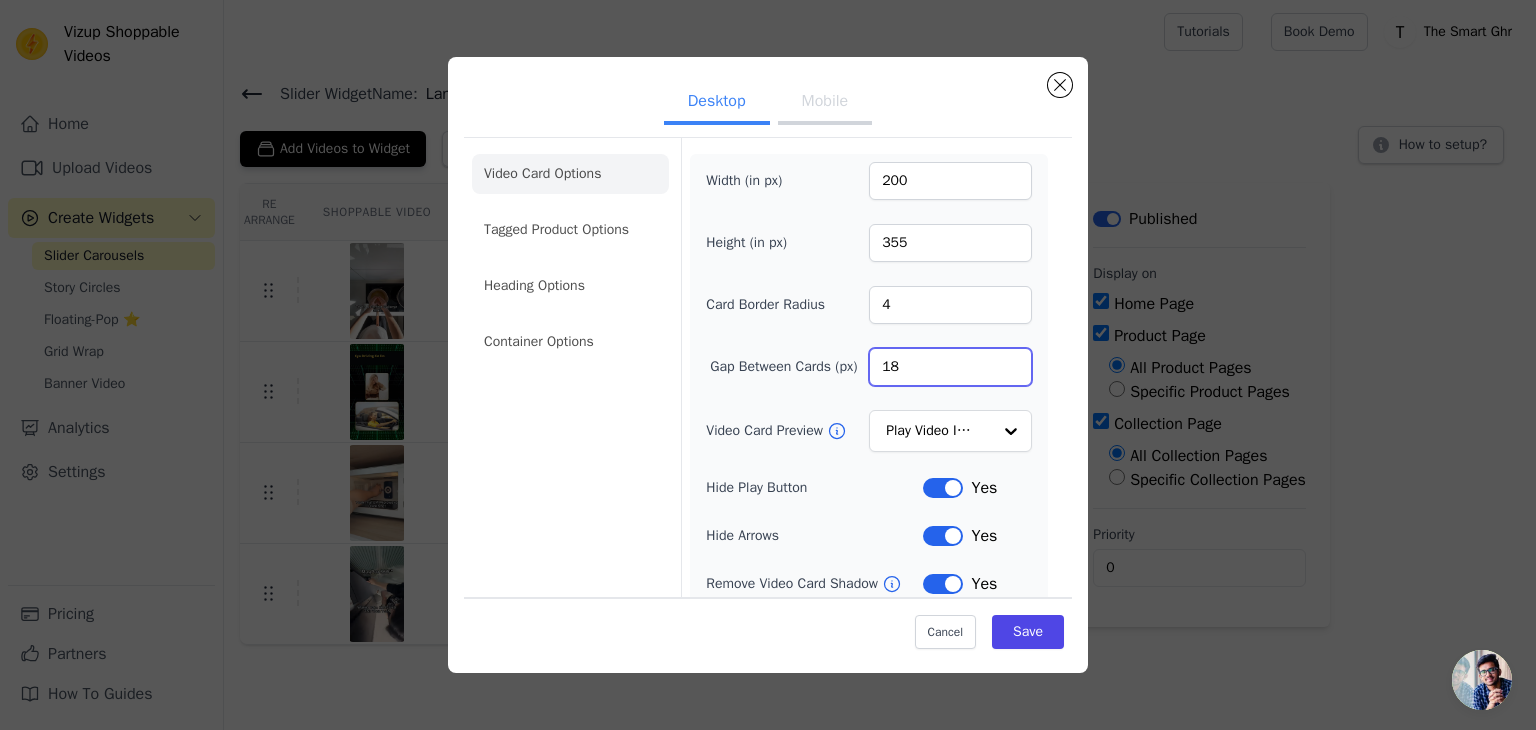 click on "18" at bounding box center (950, 367) 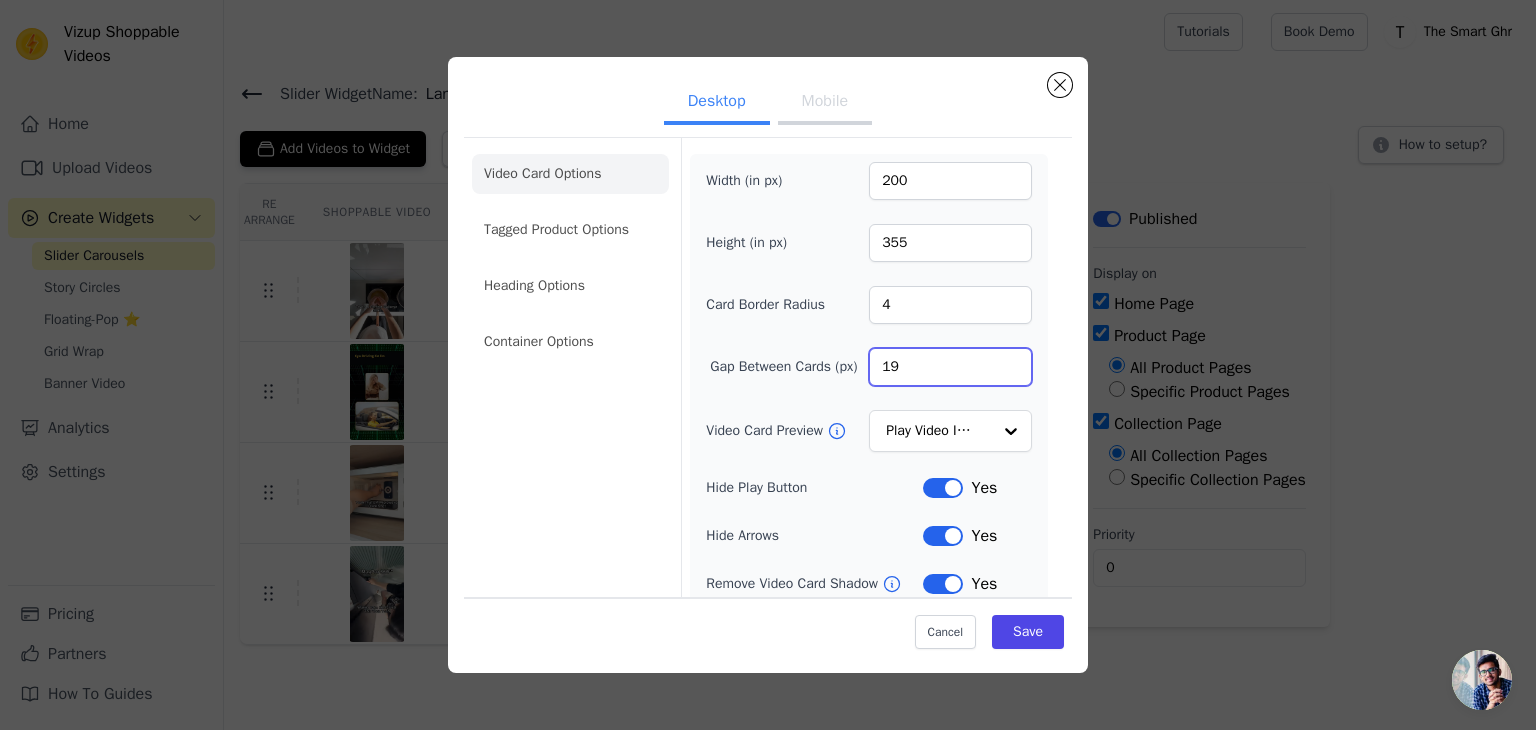 click on "19" at bounding box center (950, 367) 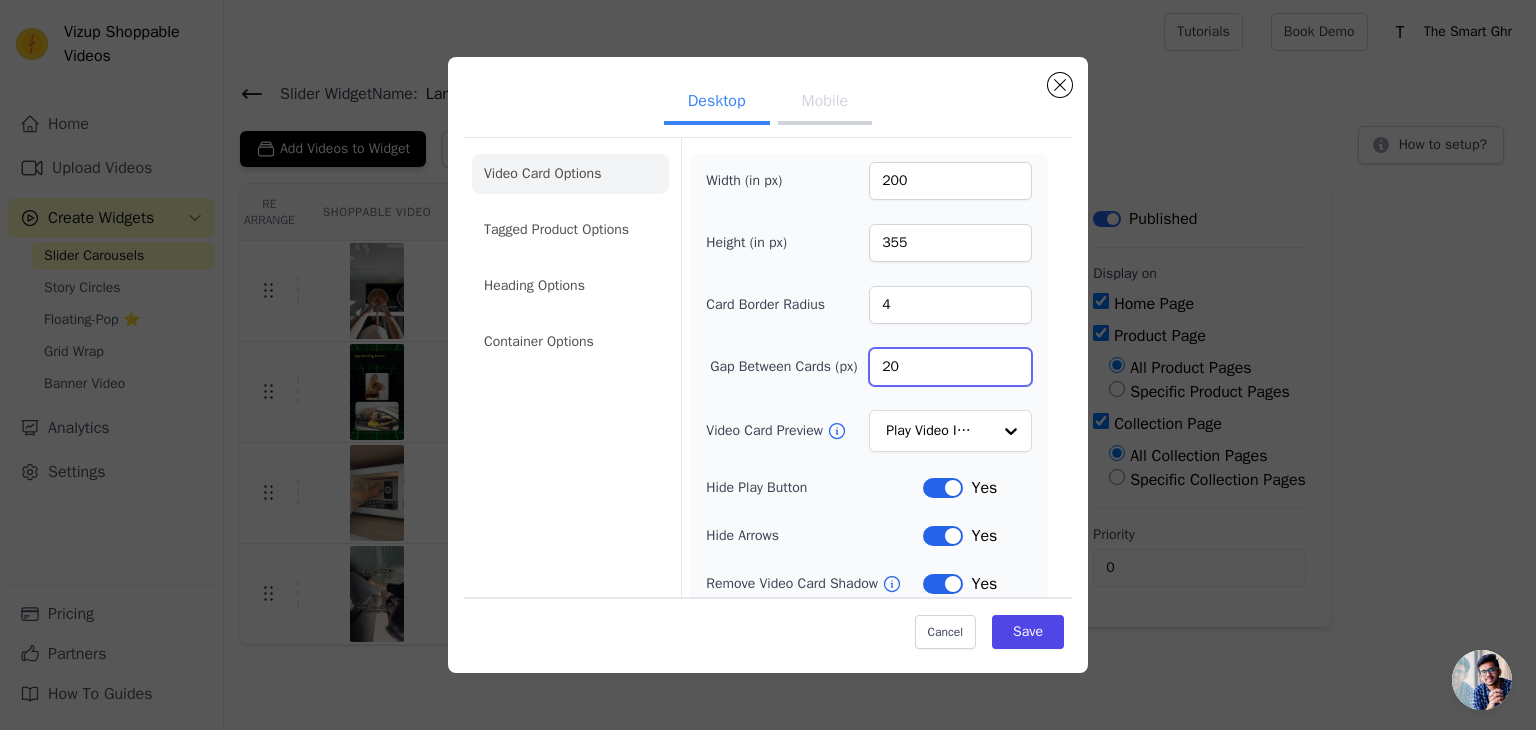 type on "20" 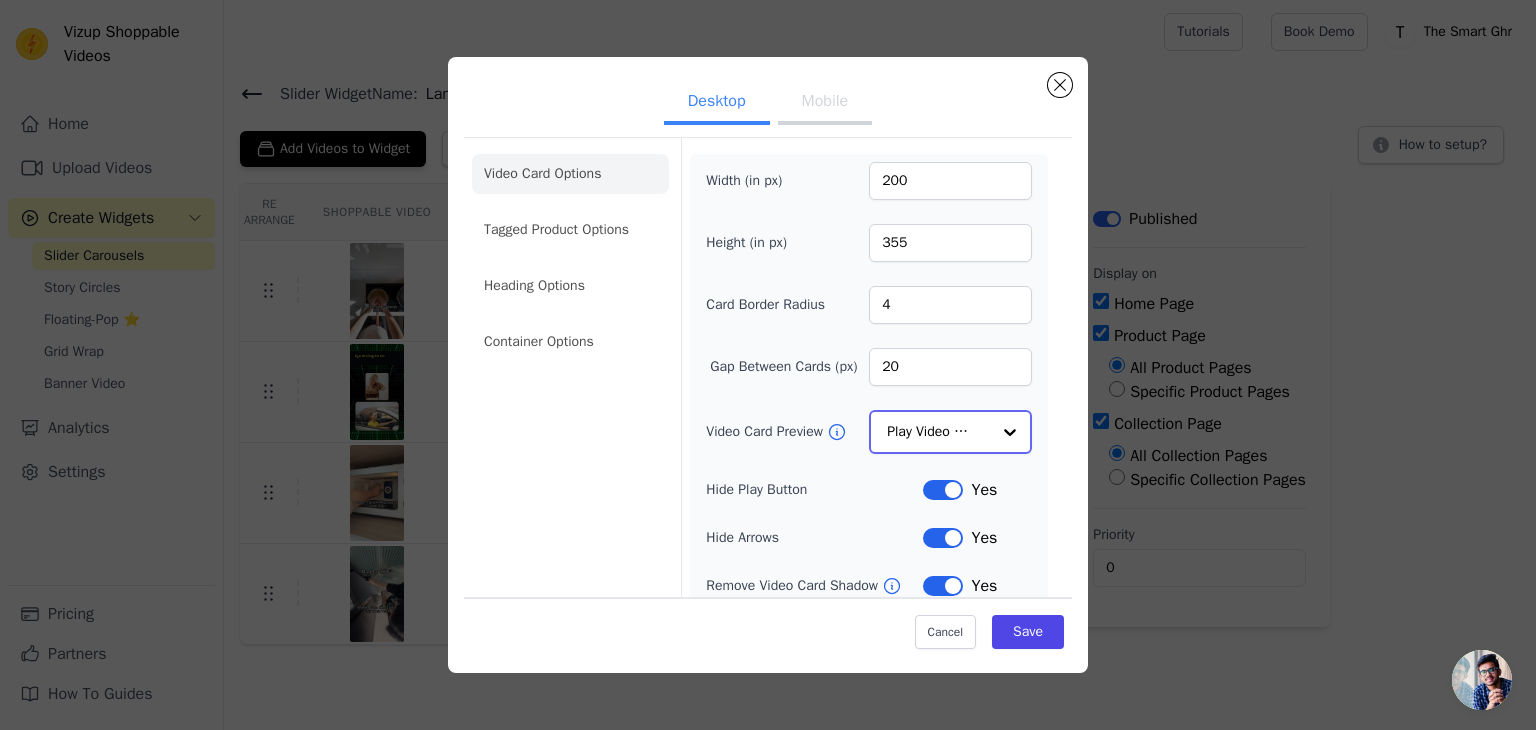 click at bounding box center (1010, 432) 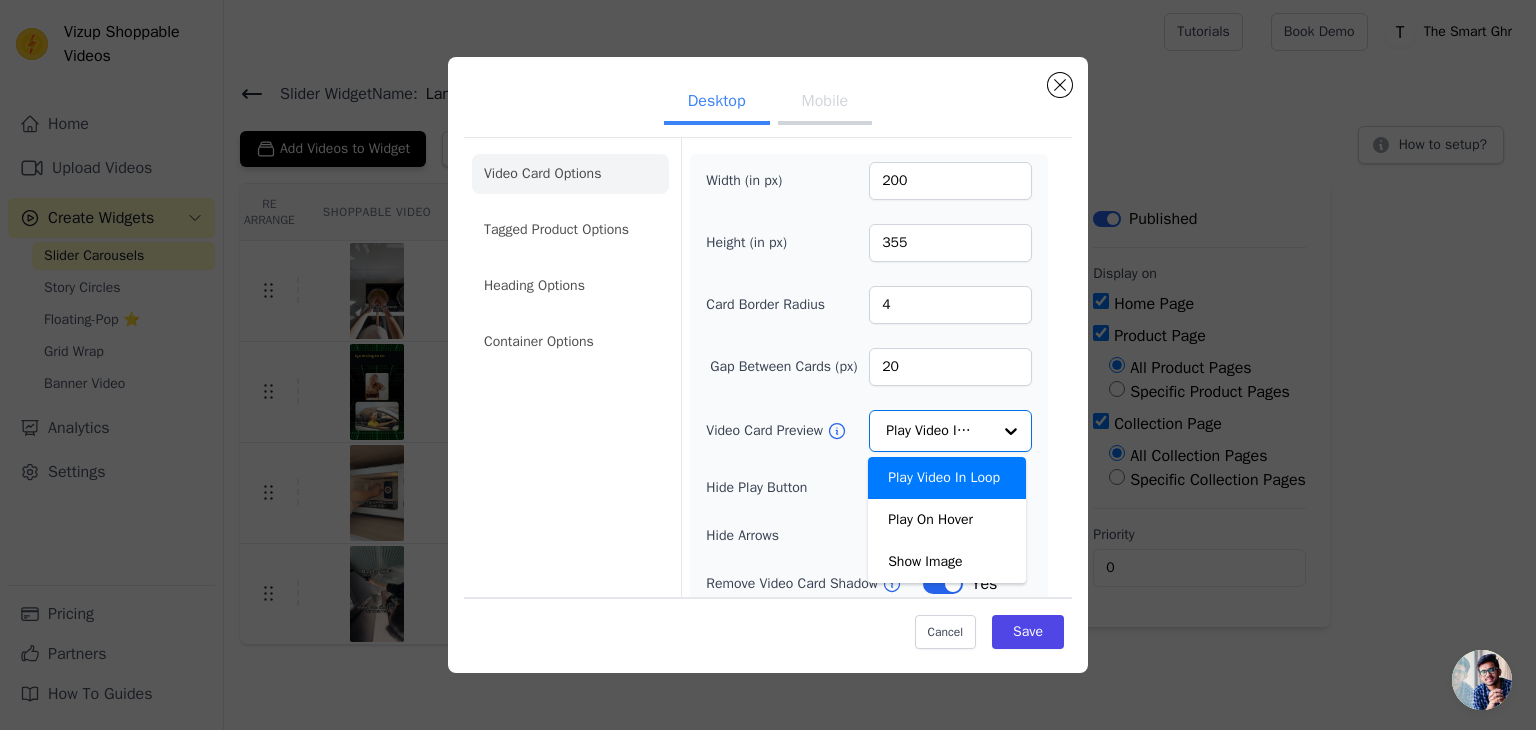 click on "Width (in px)   200   Height (in px)   355   Card Border Radius   4   Gap Between Cards (px)   20   Video Card Preview       Play Video In Loop   Play On Hover   Show Image       Option Play Video In Loop, selected.   You are currently focused on option Play Video In Loop. There are 3 results available.     Play Video In Loop               Hide Play Button   Label     Yes   Hide Arrows   Label     Yes   Remove Video Card Shadow     Label     Yes   Auto Loop Slider     Label     No   Shopping Icon on Video Cards   Label     Yes   Add to Cart on Video Cards     Label     Yes" at bounding box center (868, 447) 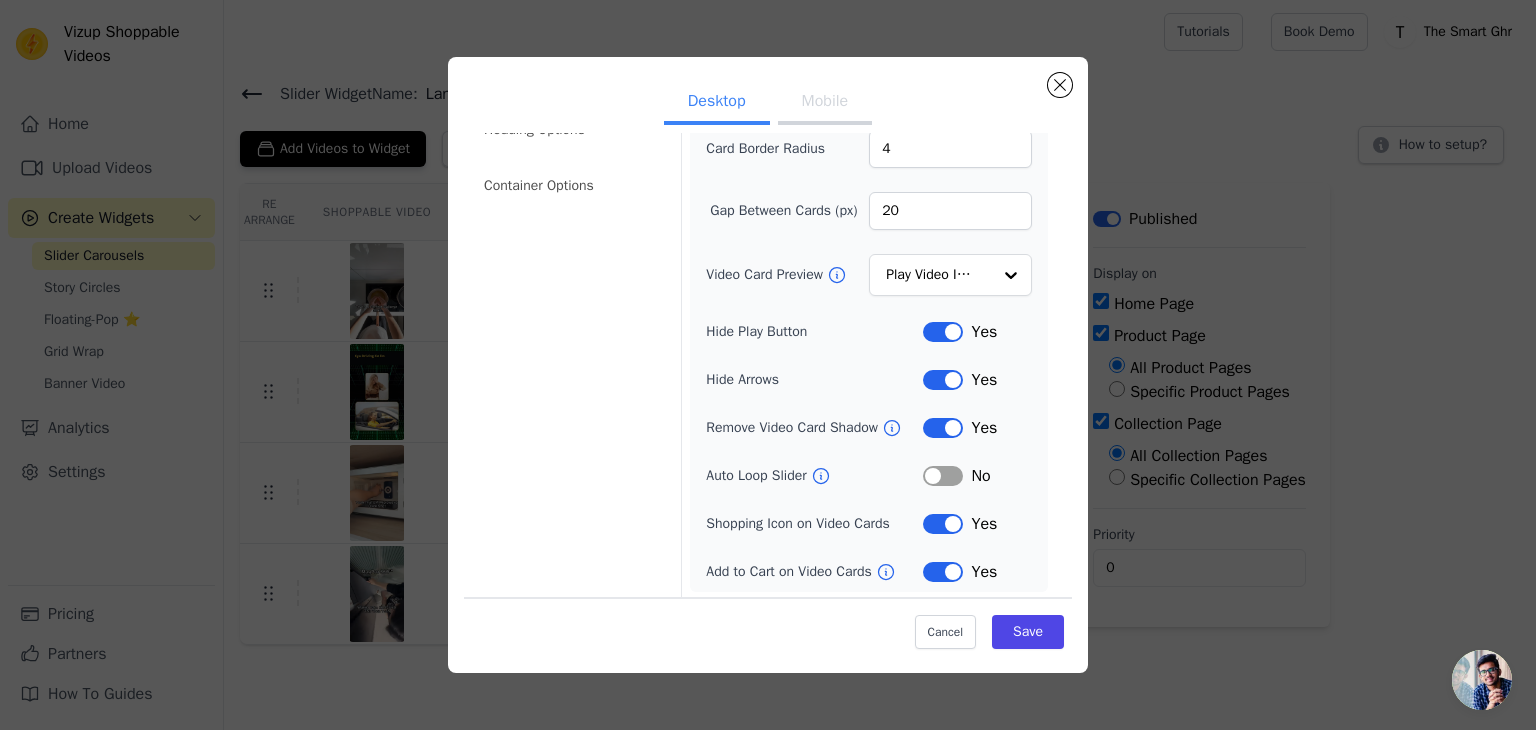 scroll, scrollTop: 0, scrollLeft: 0, axis: both 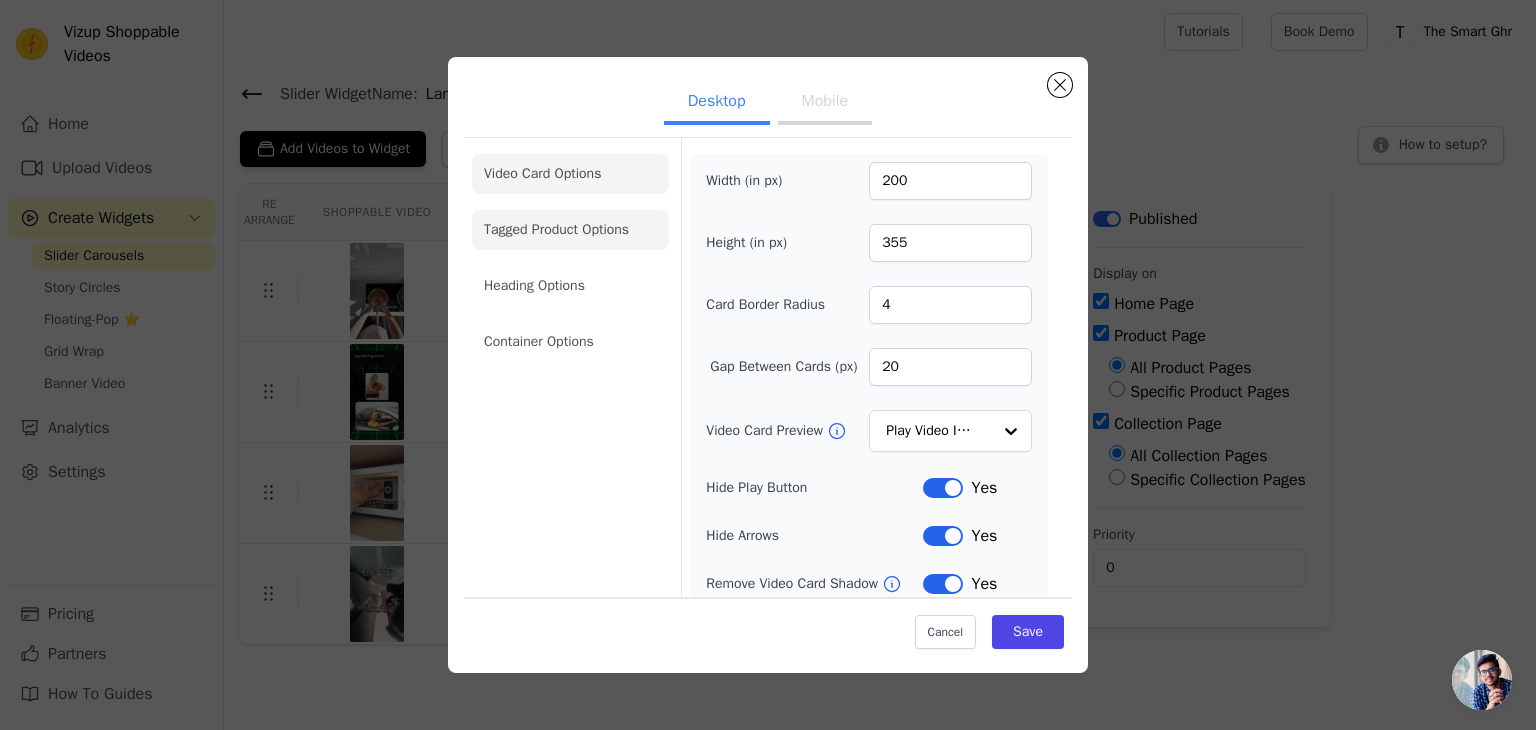 click on "Container Options" 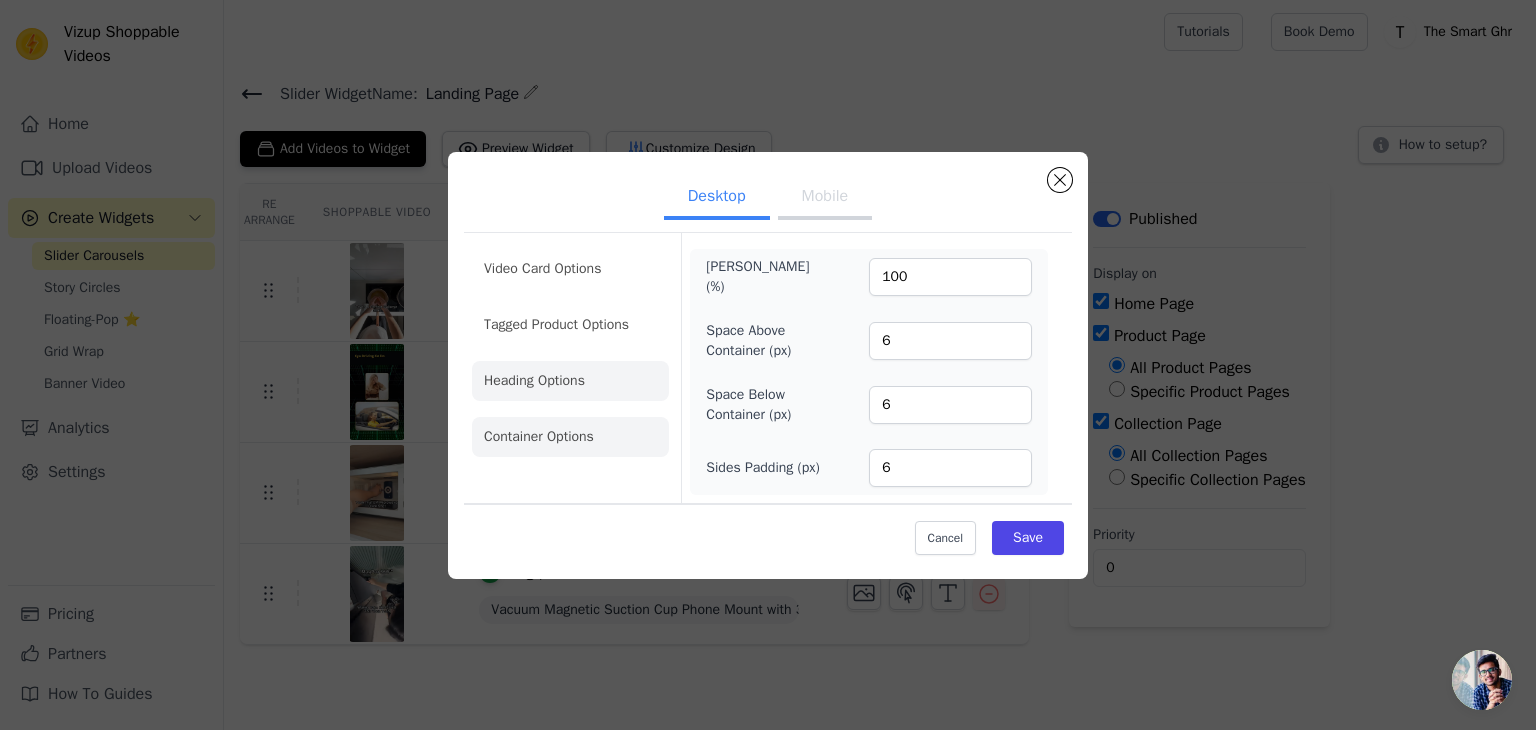 click on "Heading Options" 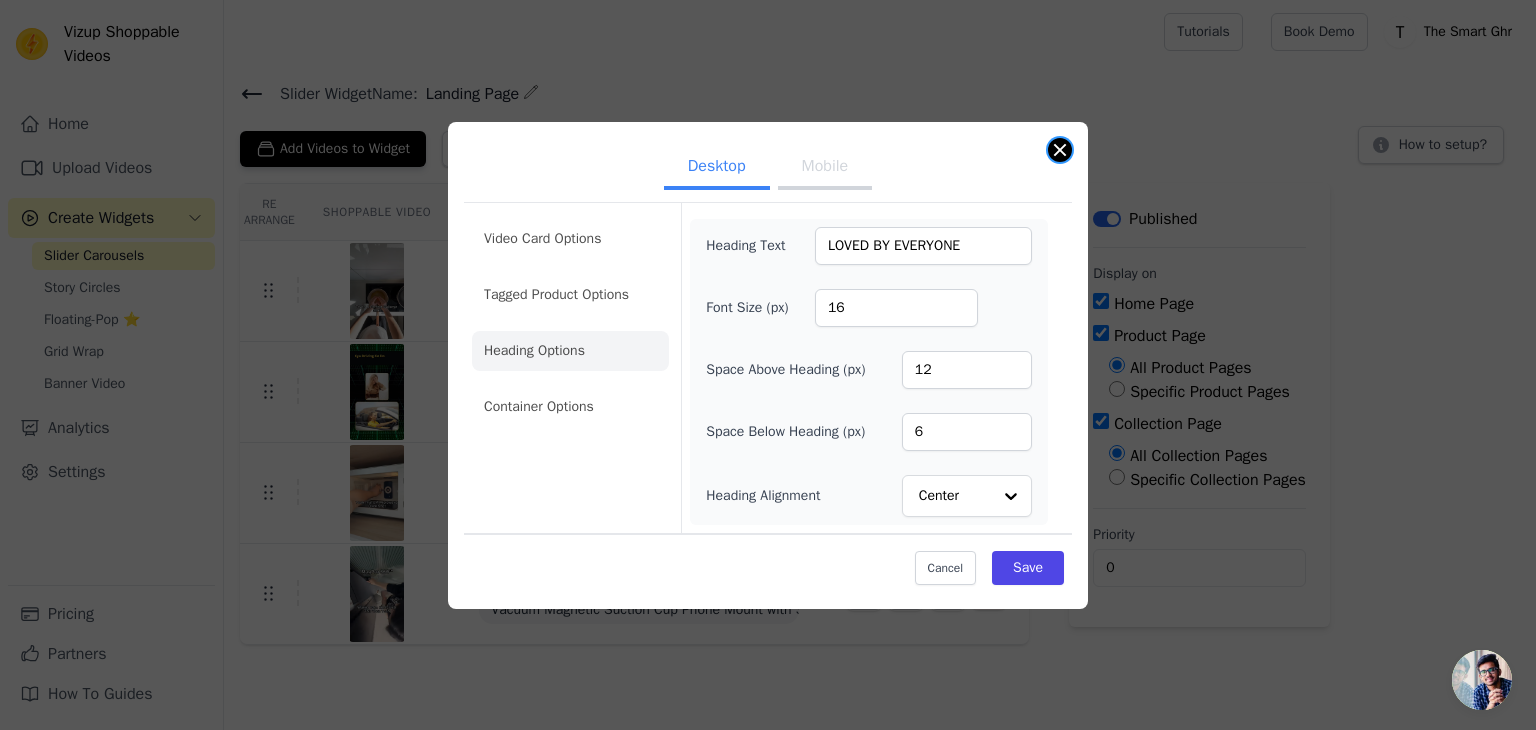 click at bounding box center [1060, 150] 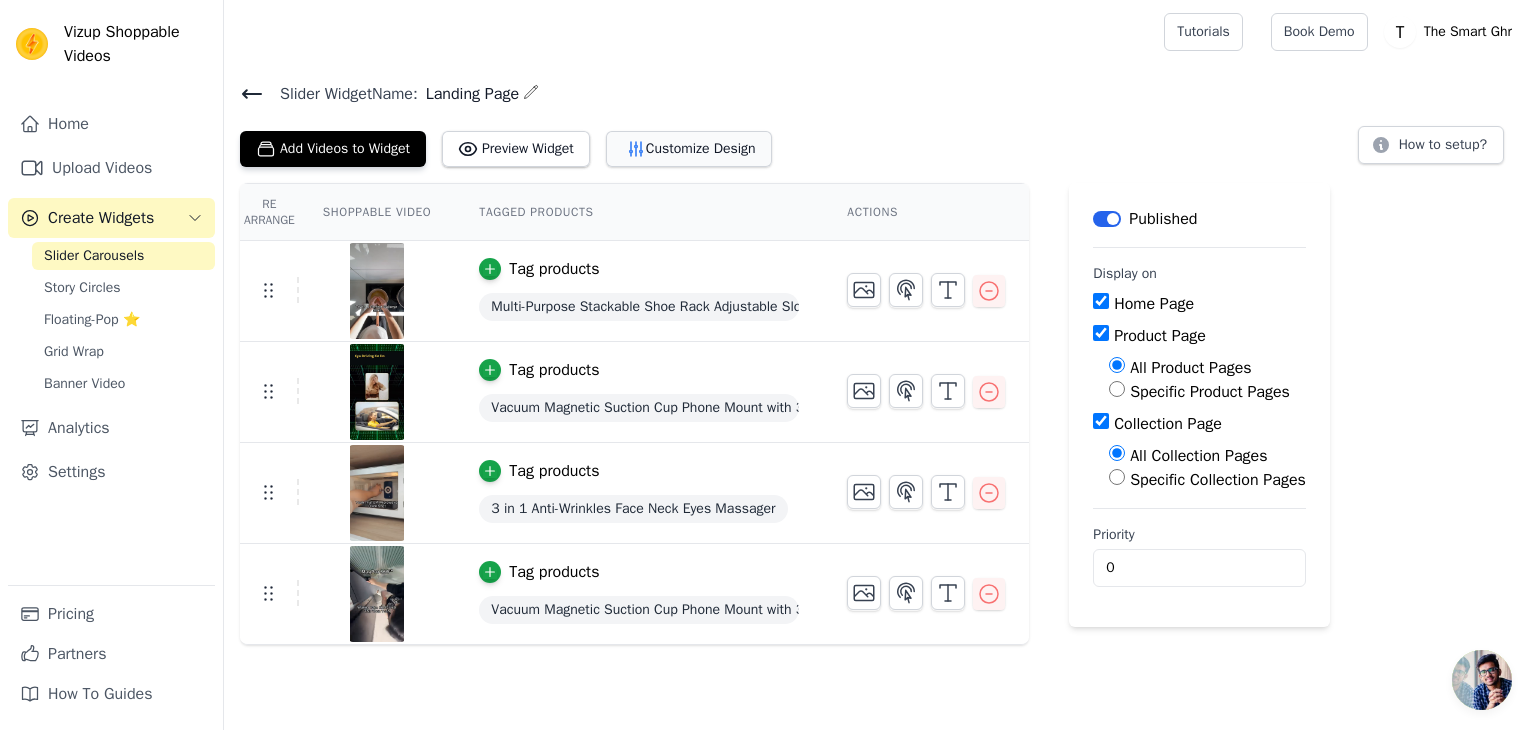 click on "Customize Design" at bounding box center (689, 149) 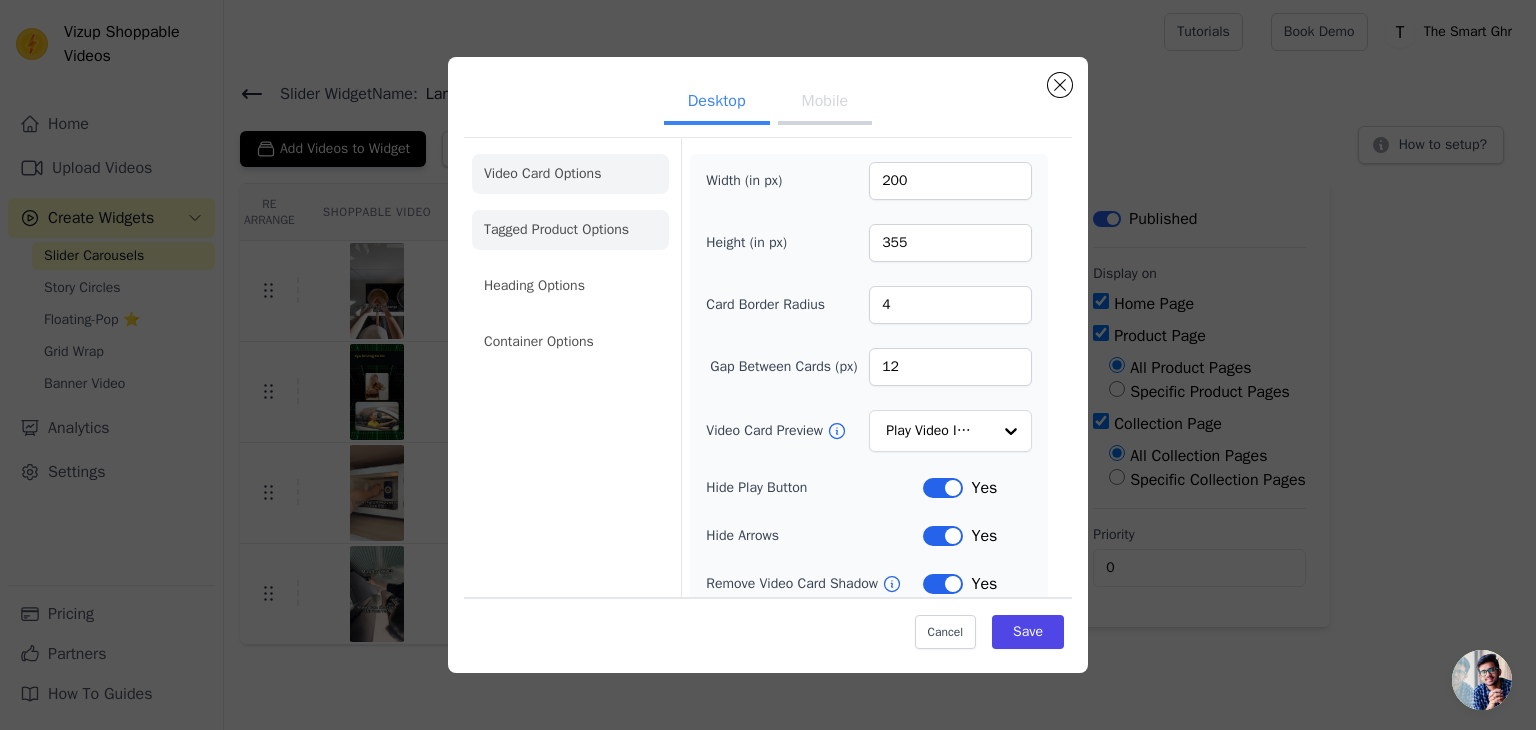 click on "Tagged Product Options" 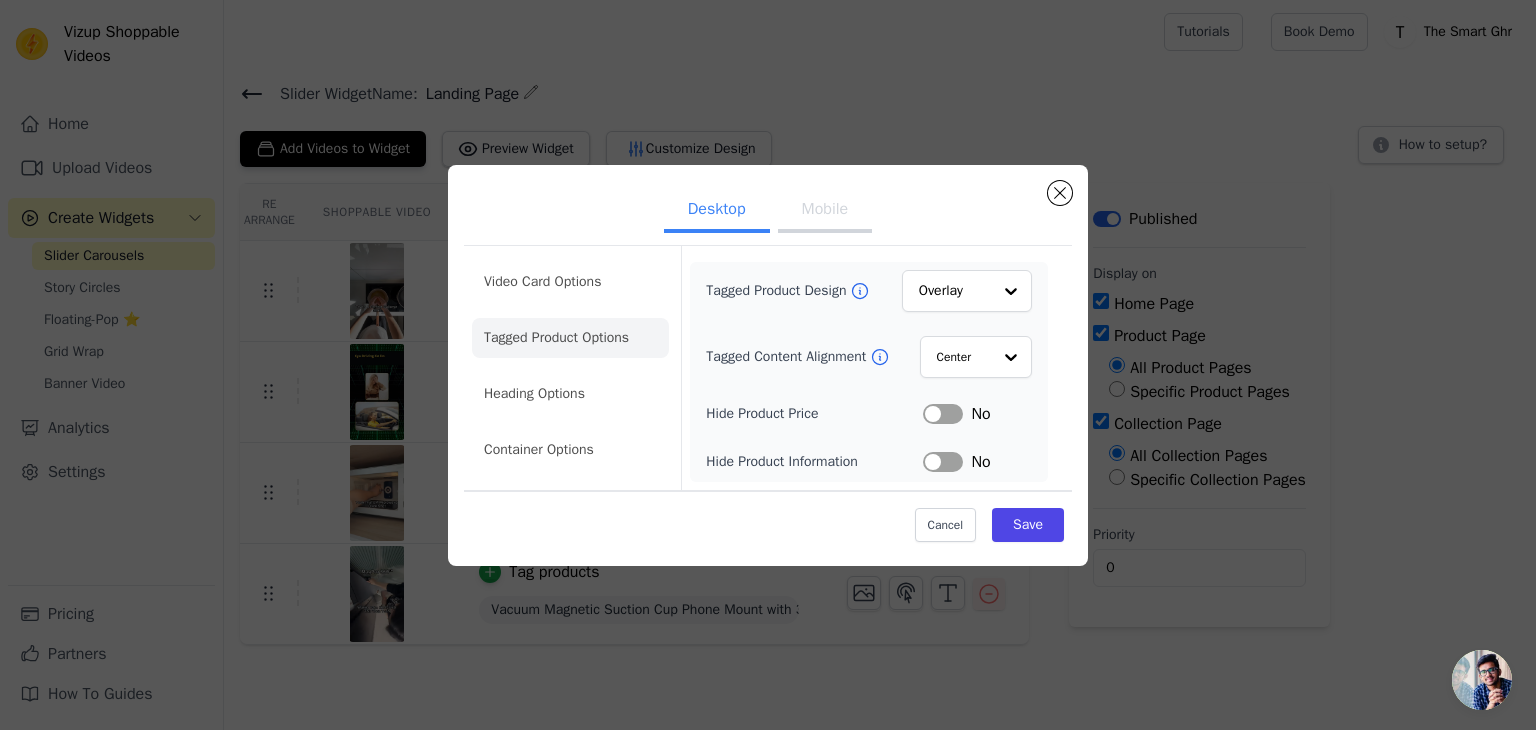 click on "Video Card Options Tagged Product Options Heading Options Container Options" at bounding box center [570, 366] 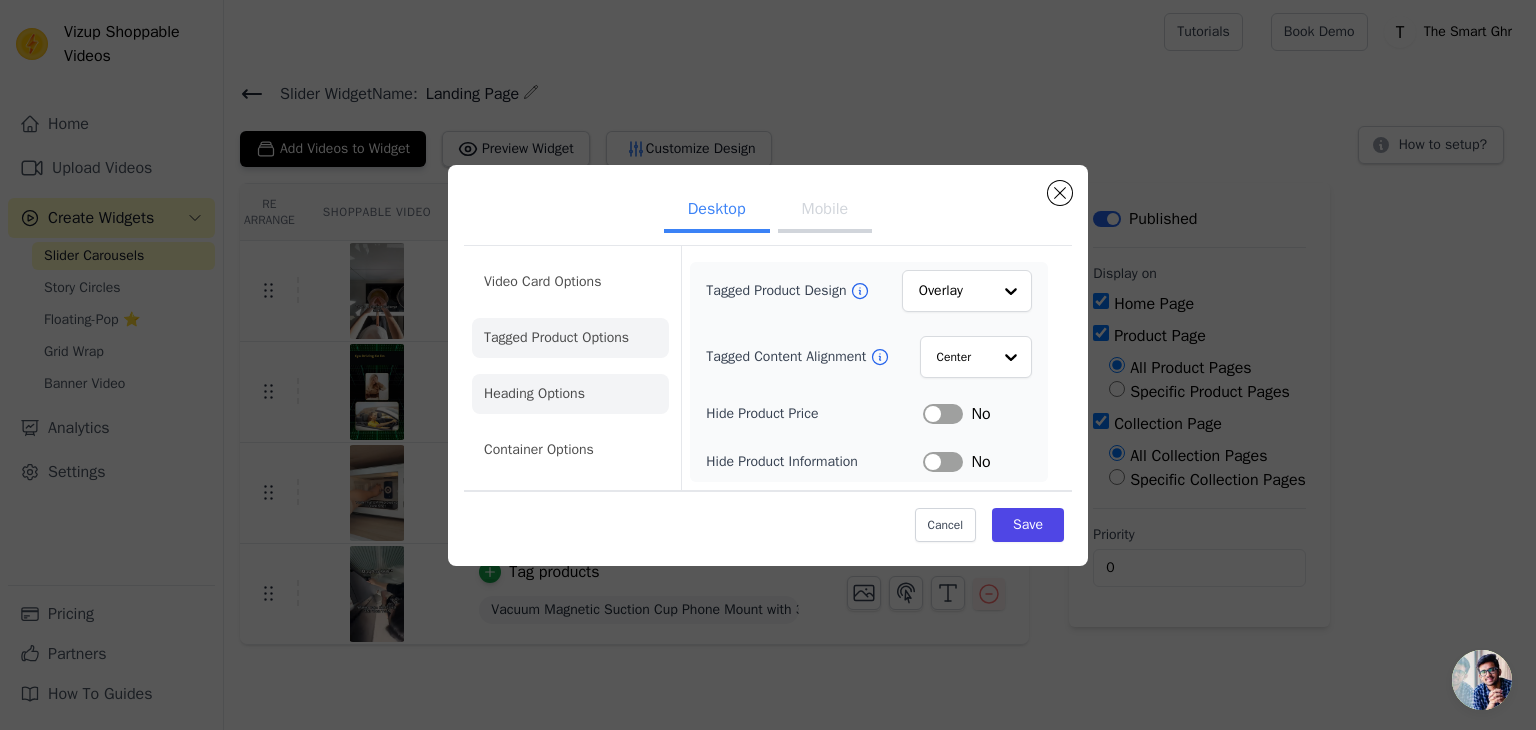 click on "Heading Options" 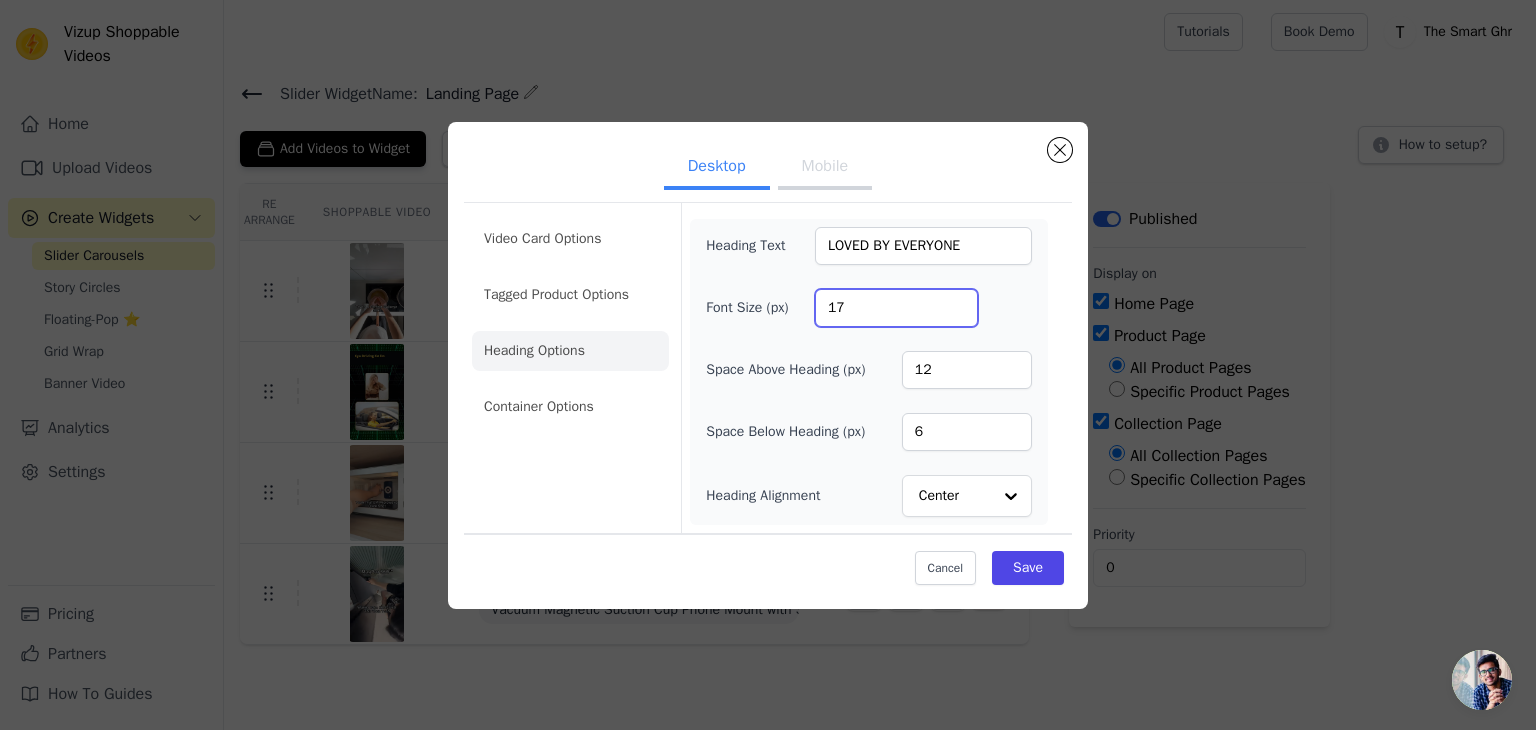 click on "17" at bounding box center (896, 308) 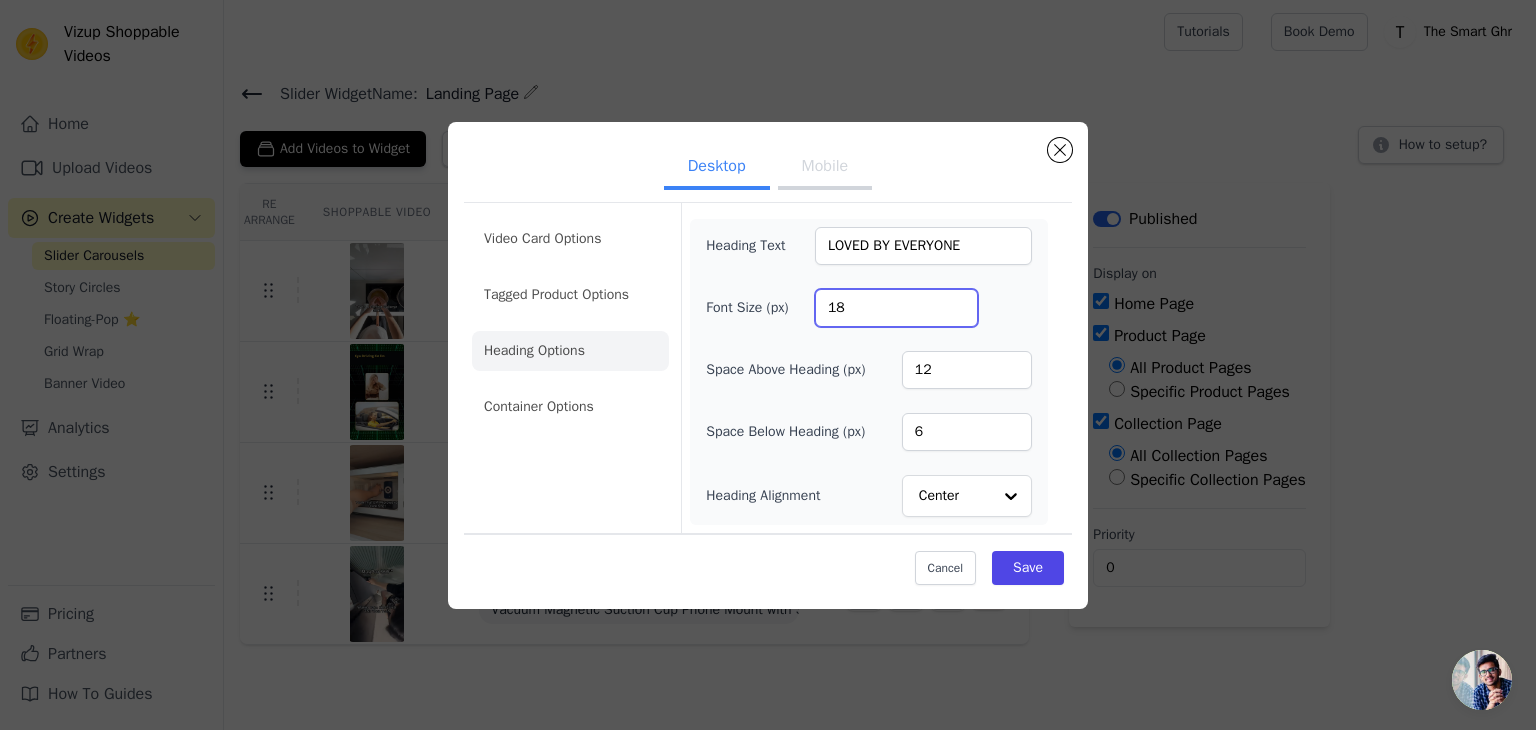 click on "18" at bounding box center (896, 308) 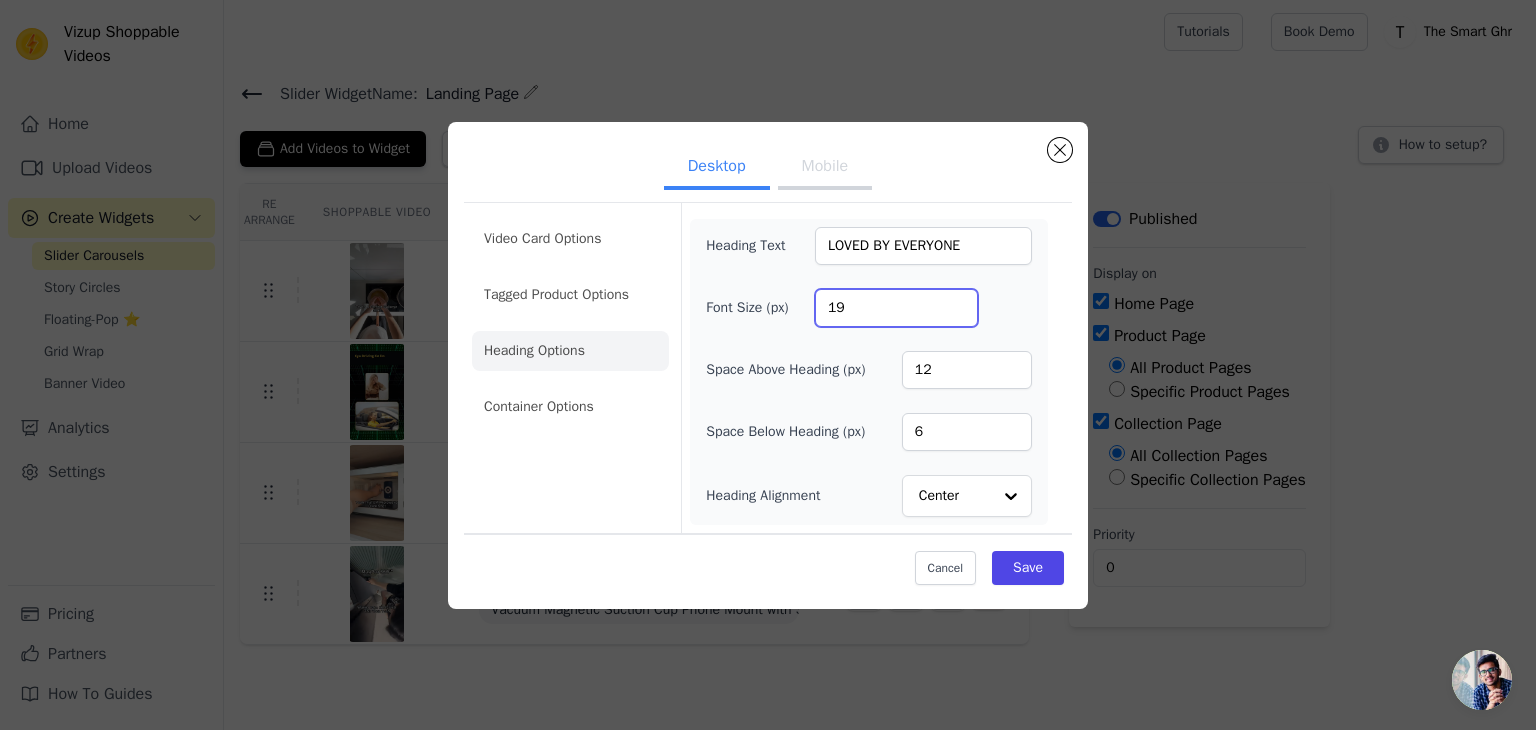 click on "19" at bounding box center (896, 308) 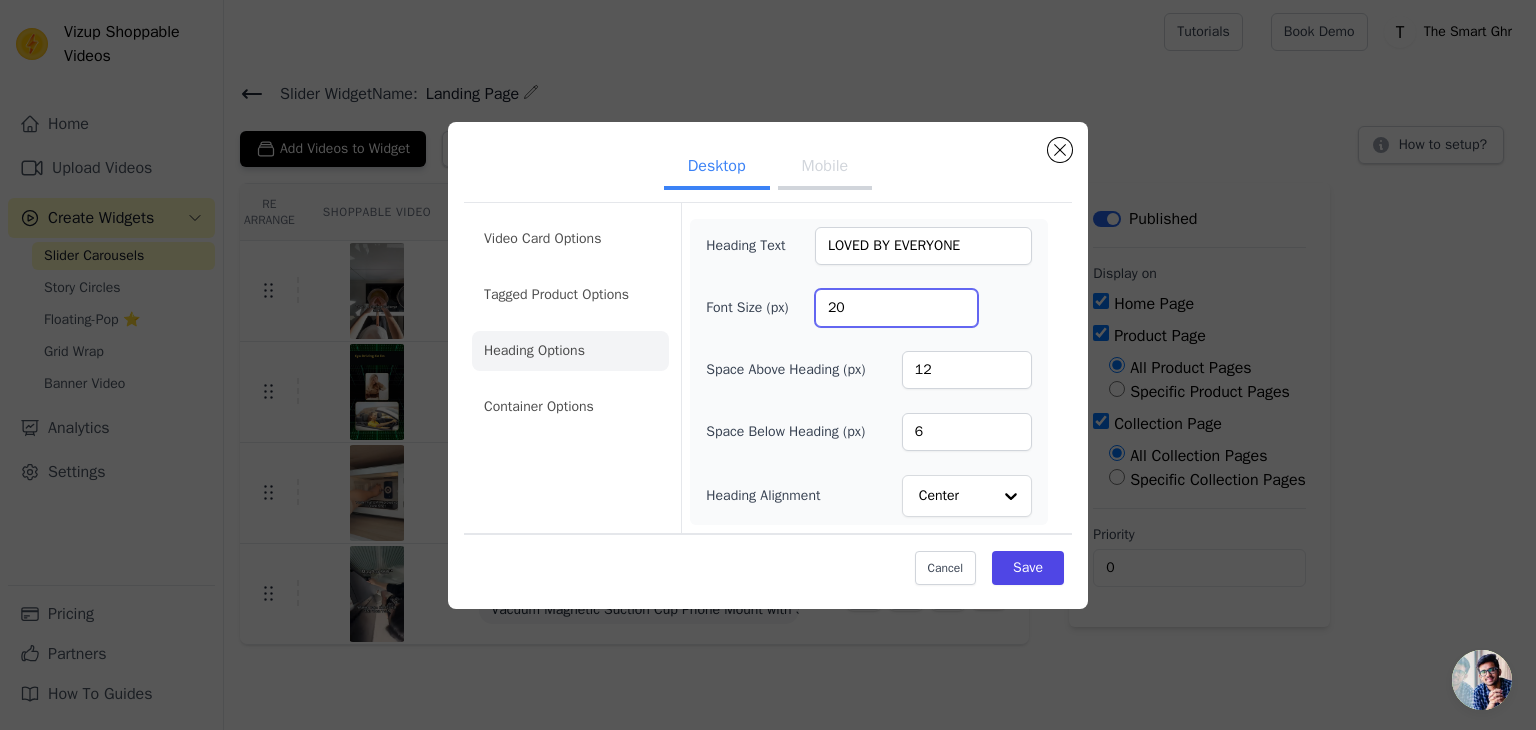 click on "20" at bounding box center [896, 308] 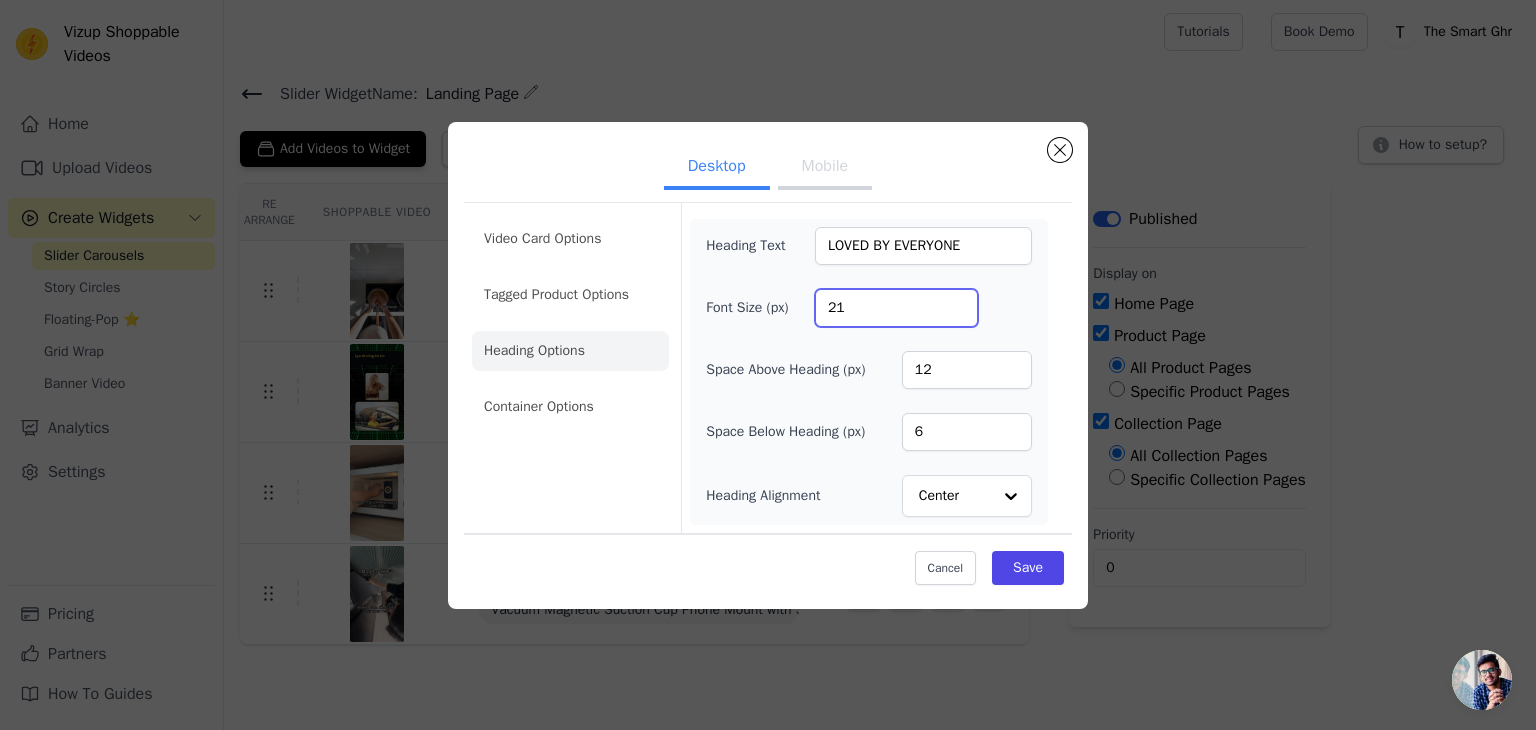 click on "21" at bounding box center [896, 308] 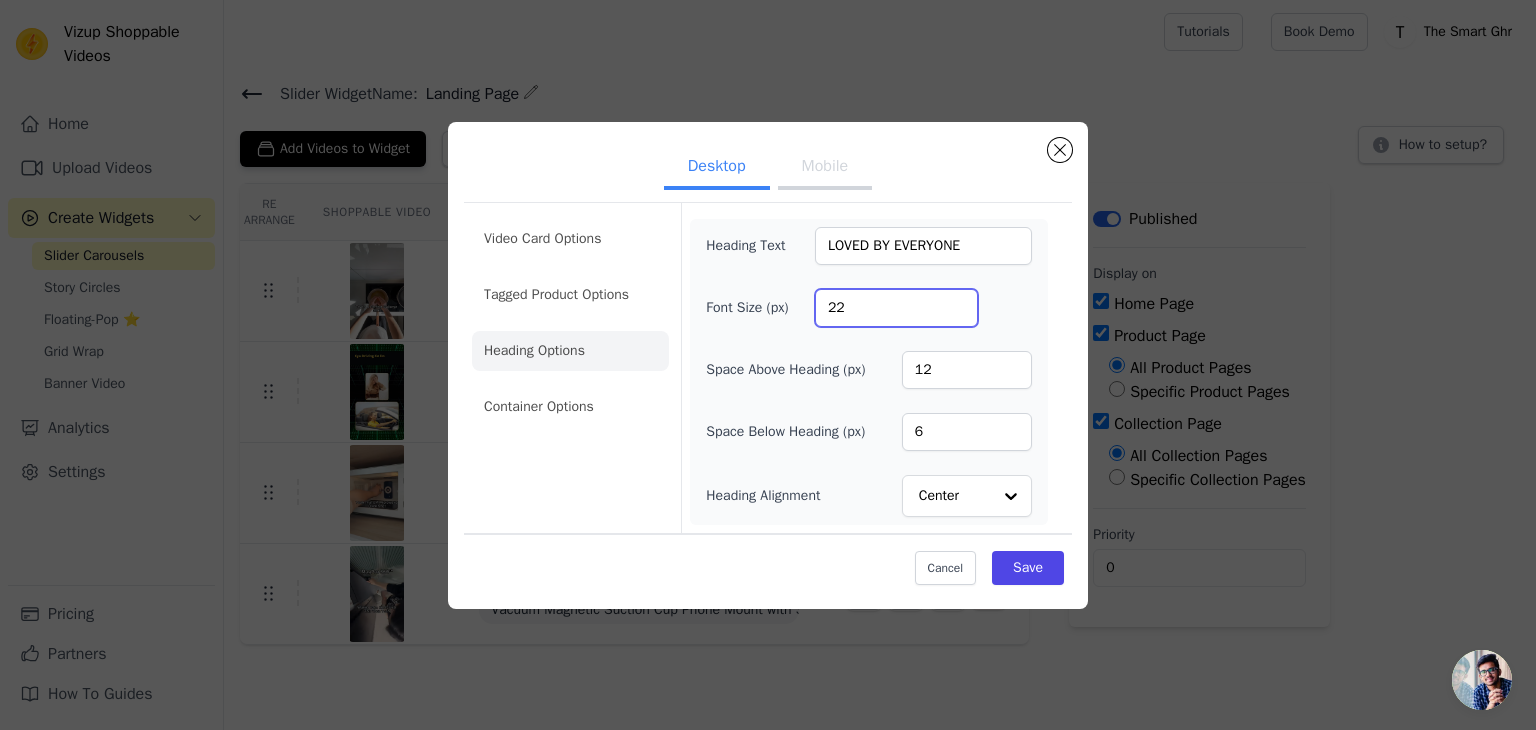 click on "22" at bounding box center (896, 308) 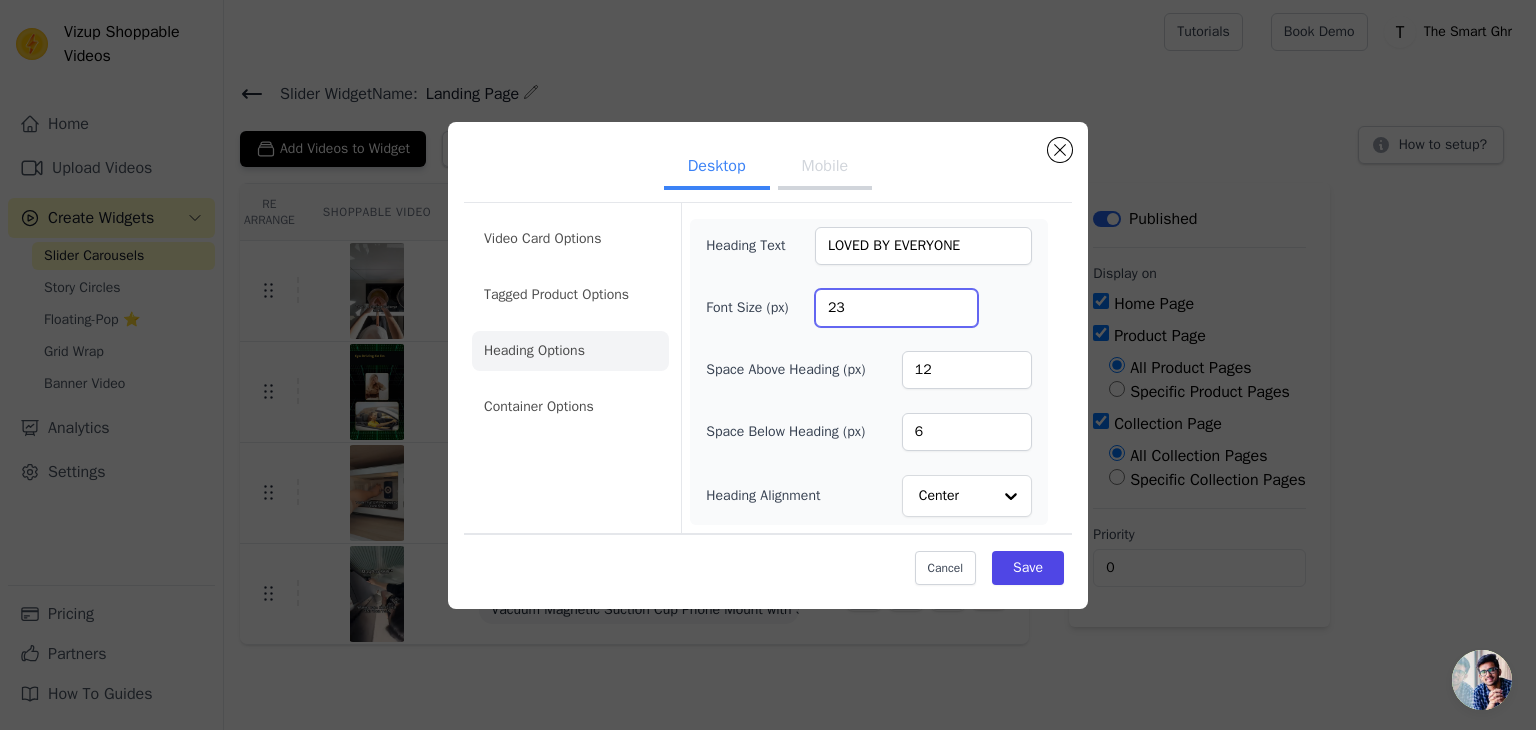 click on "23" at bounding box center [896, 308] 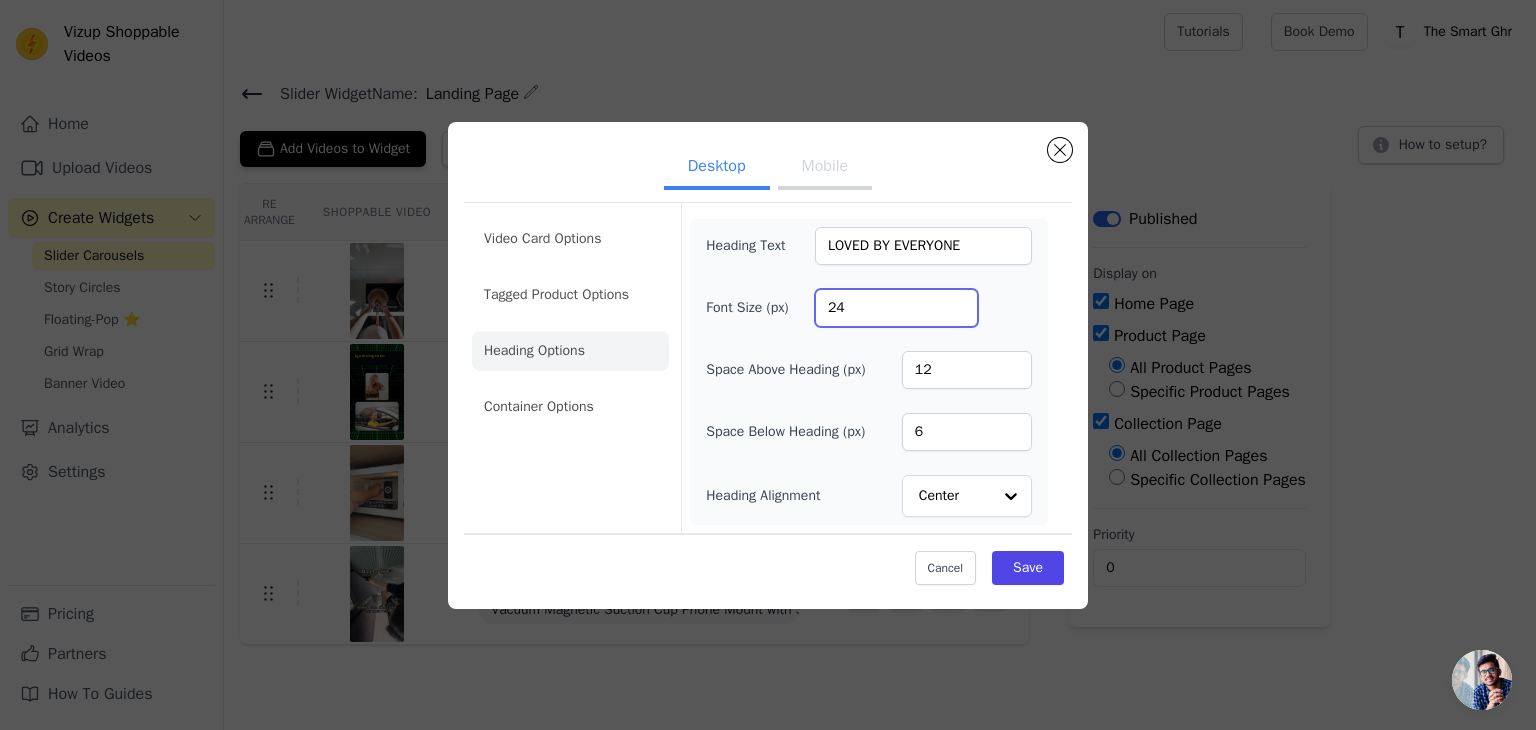 type on "24" 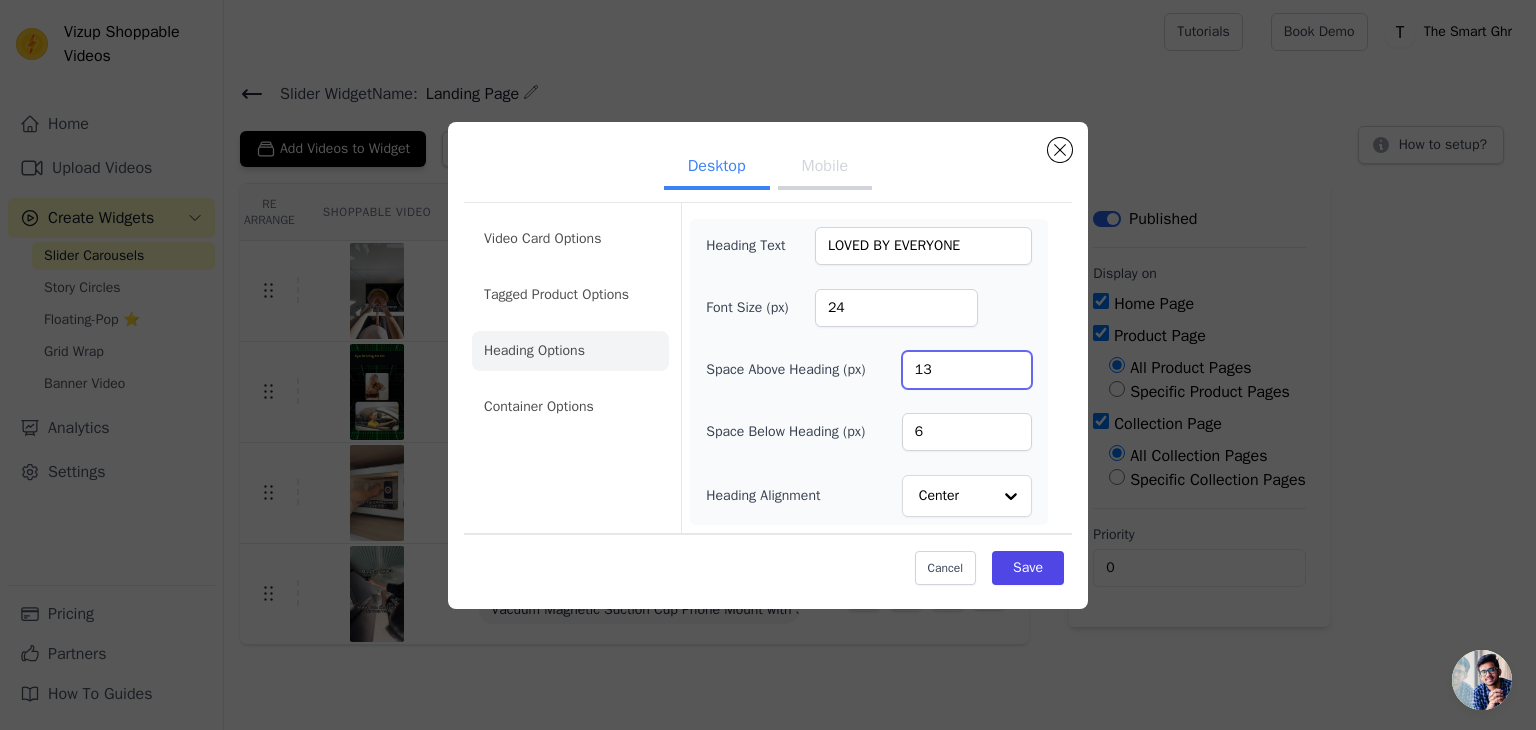 click on "13" at bounding box center (967, 370) 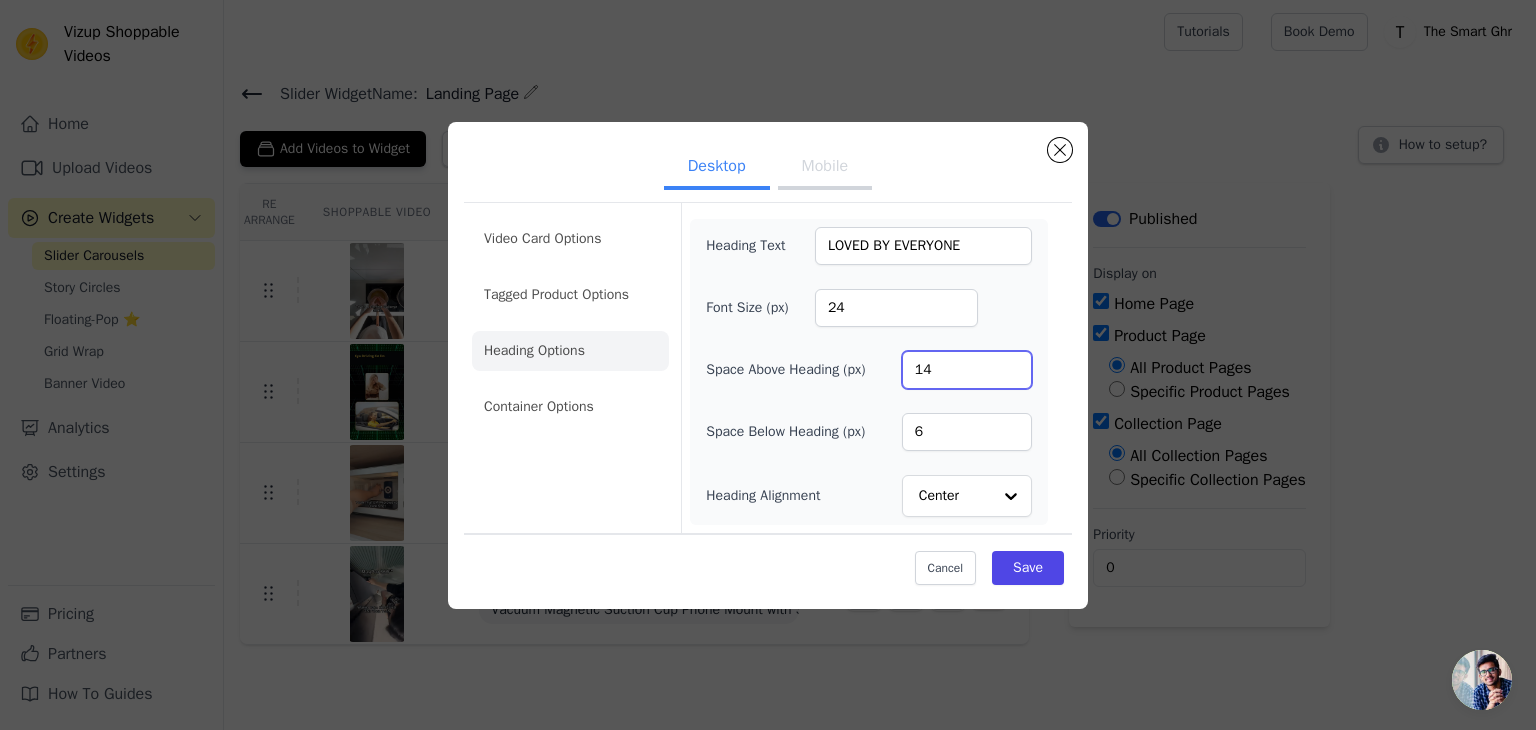 type on "14" 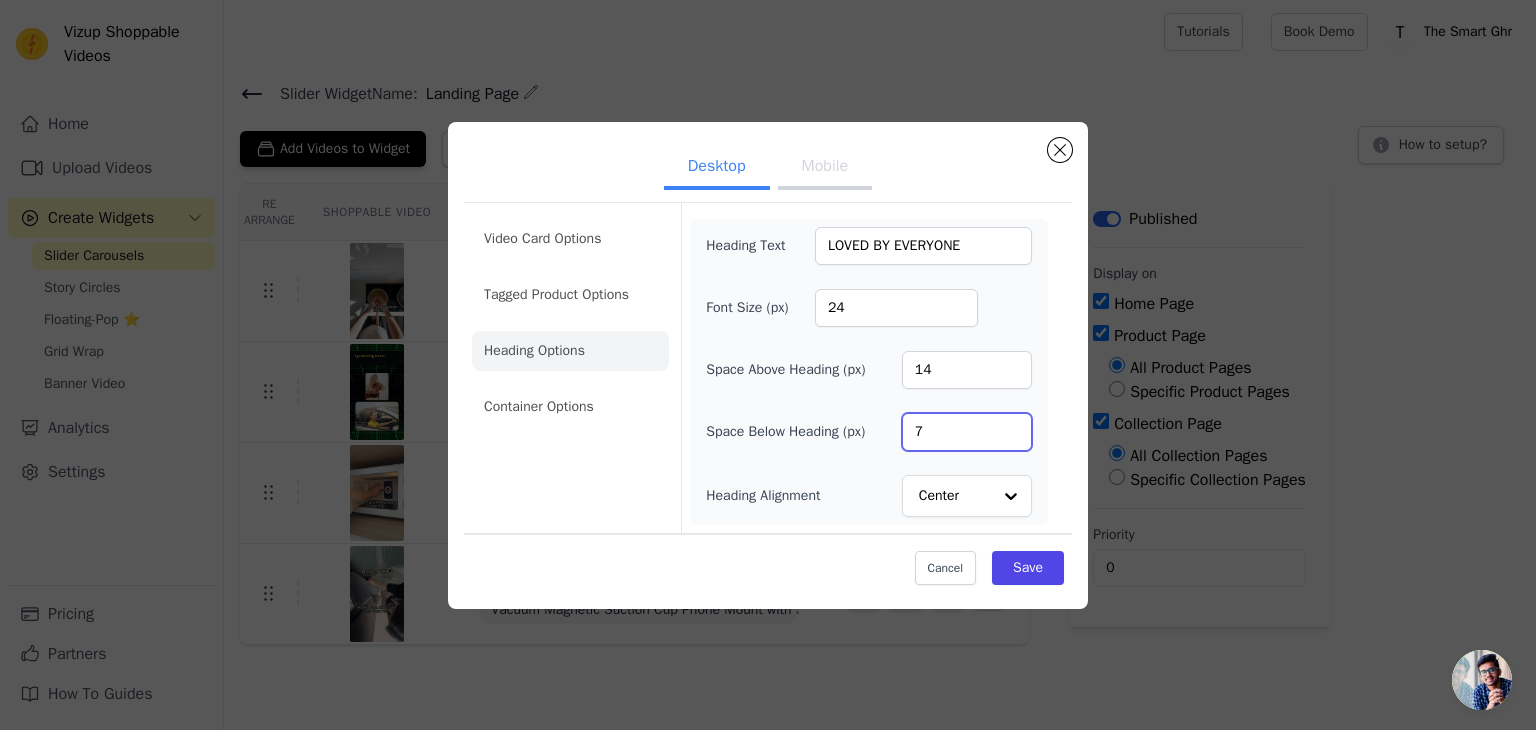 click on "7" at bounding box center [967, 432] 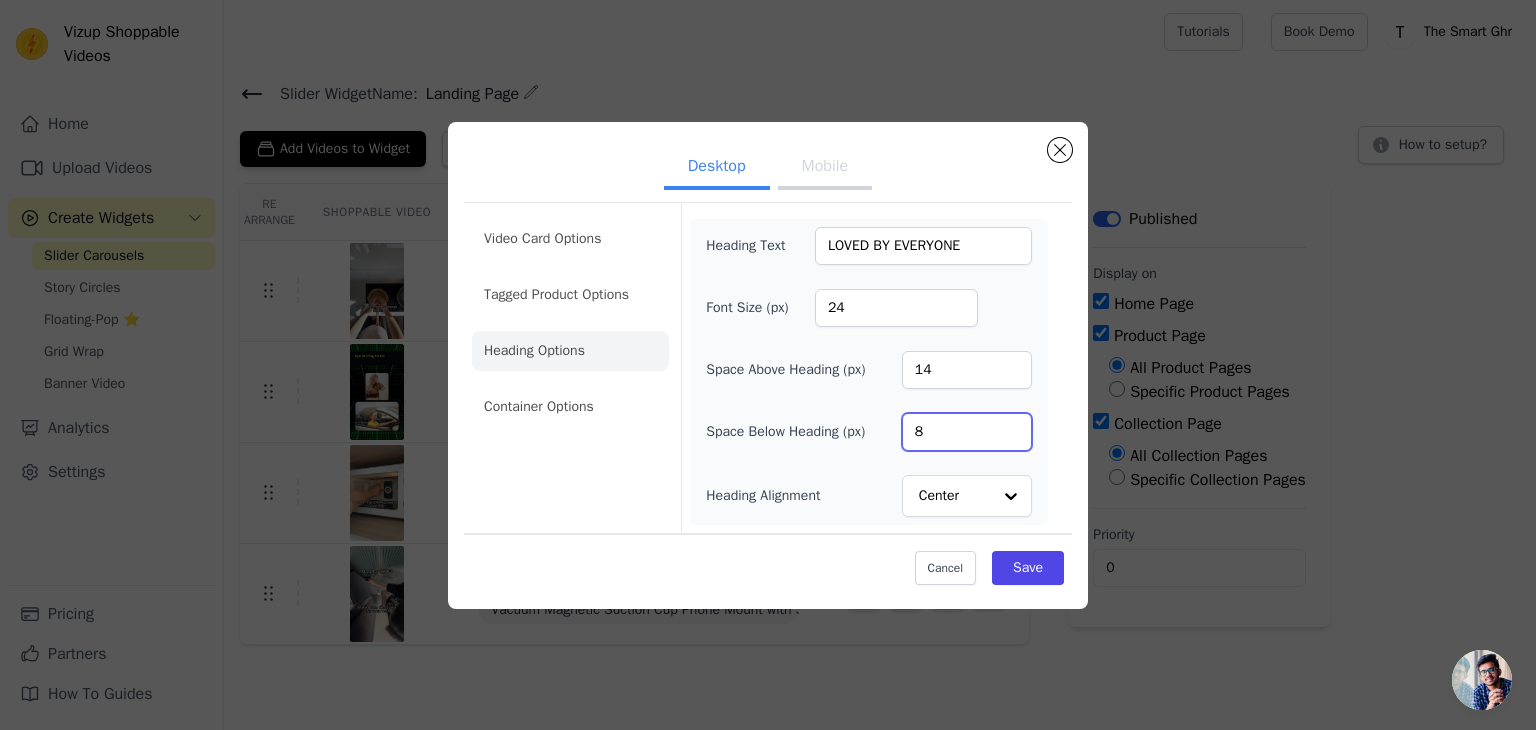 type on "8" 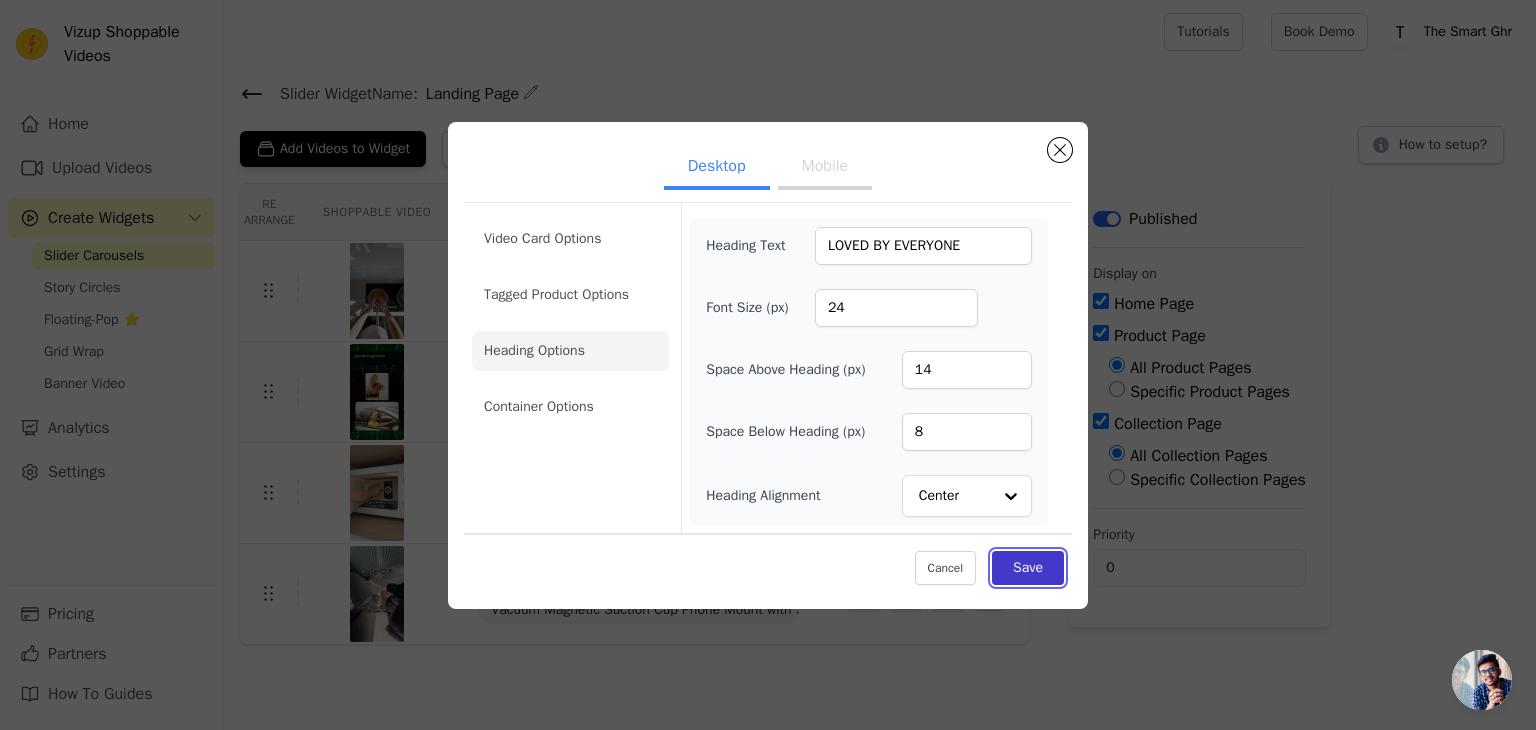 click on "Save" at bounding box center (1028, 568) 